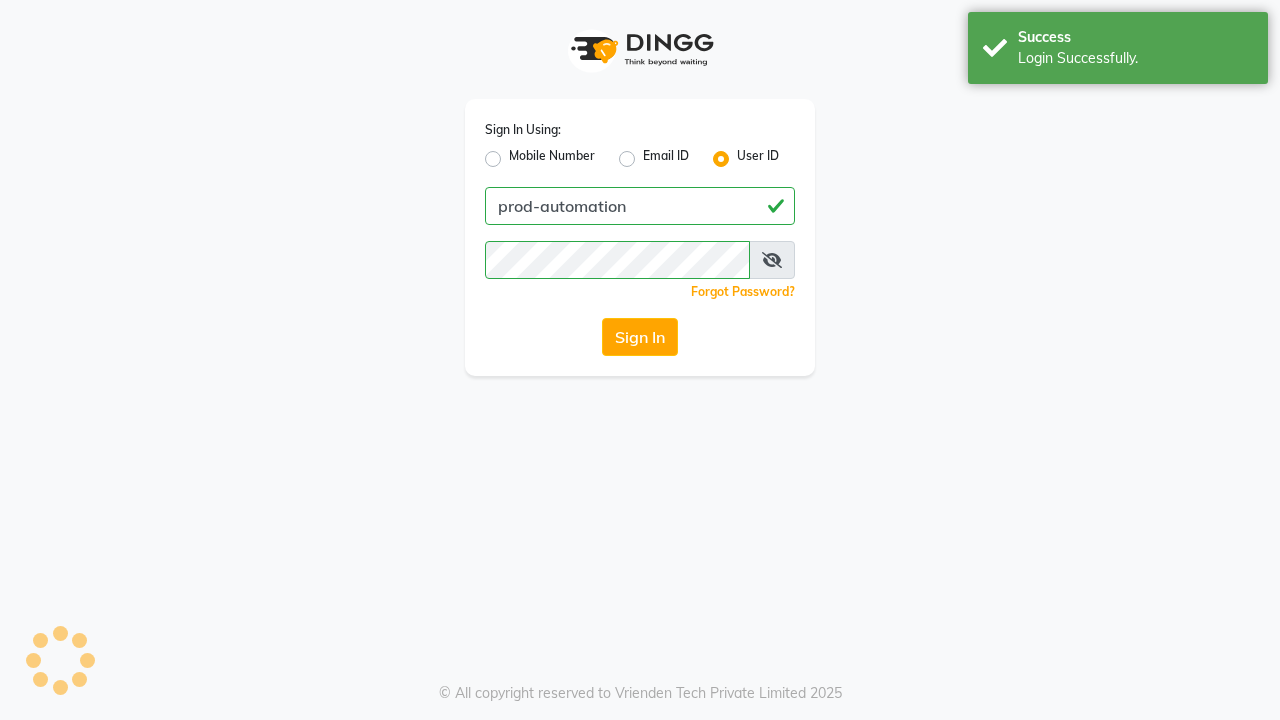 scroll, scrollTop: 0, scrollLeft: 0, axis: both 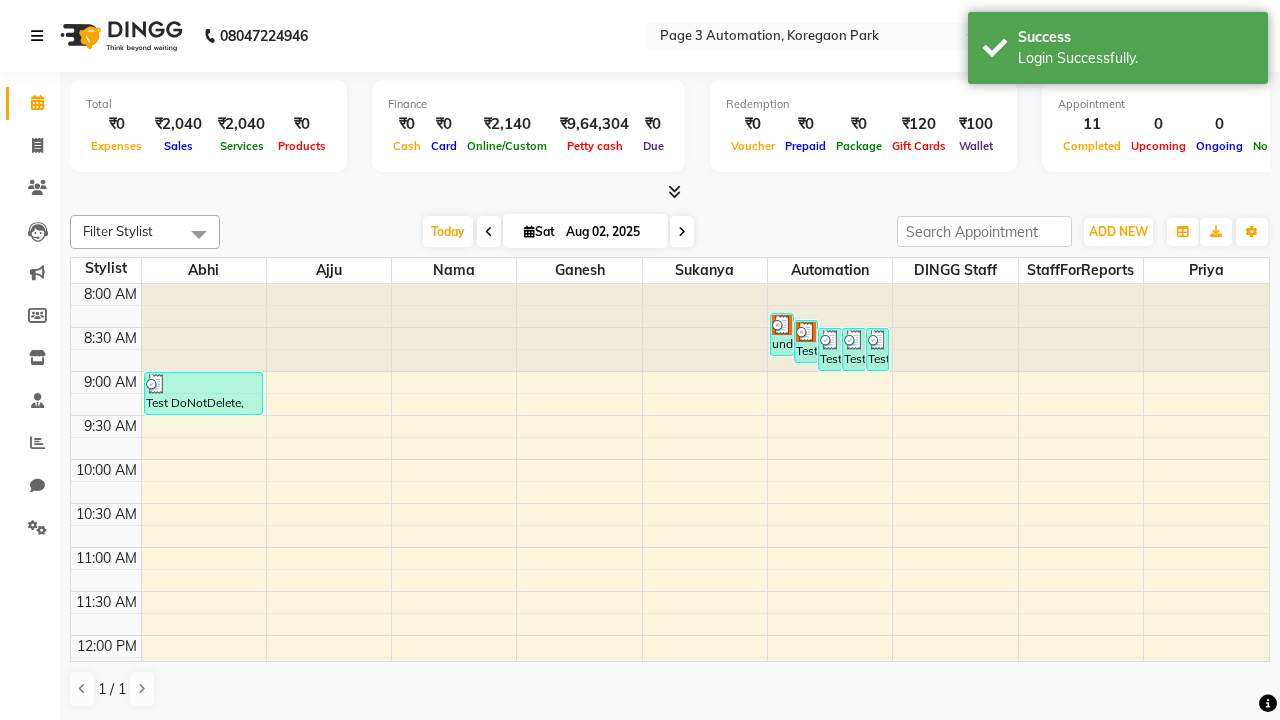 click at bounding box center (37, 36) 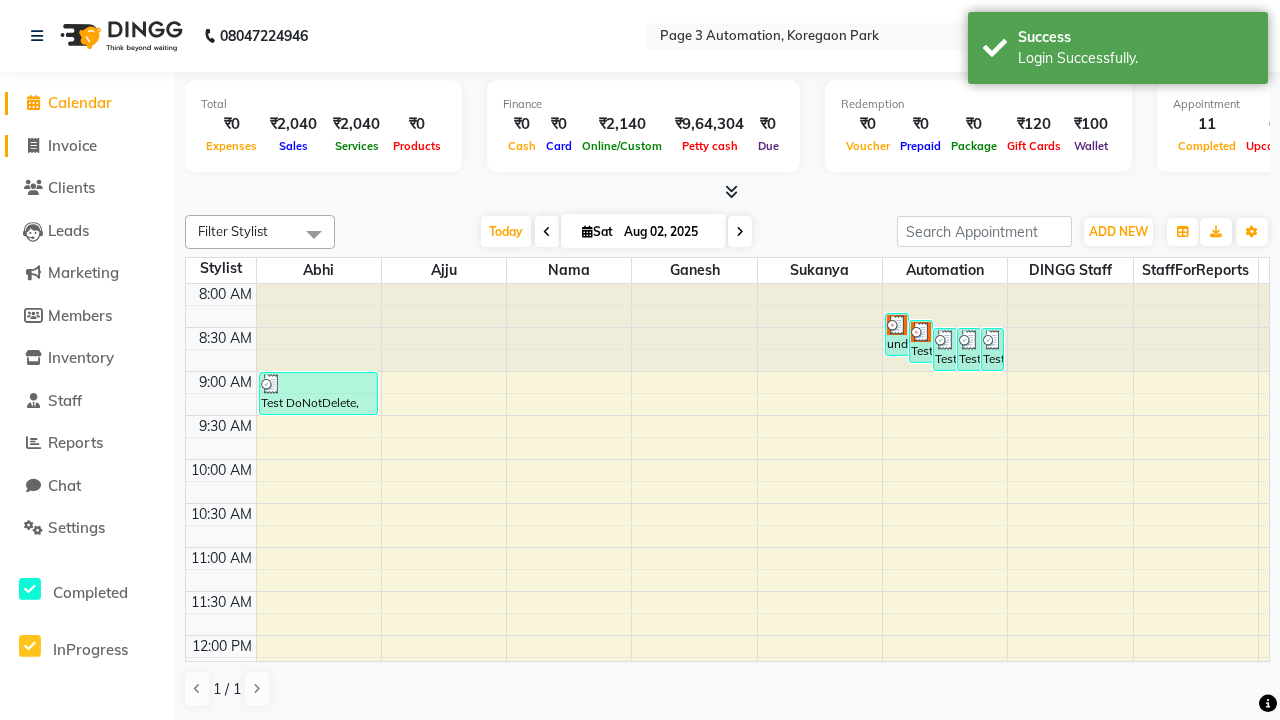 click on "Invoice" 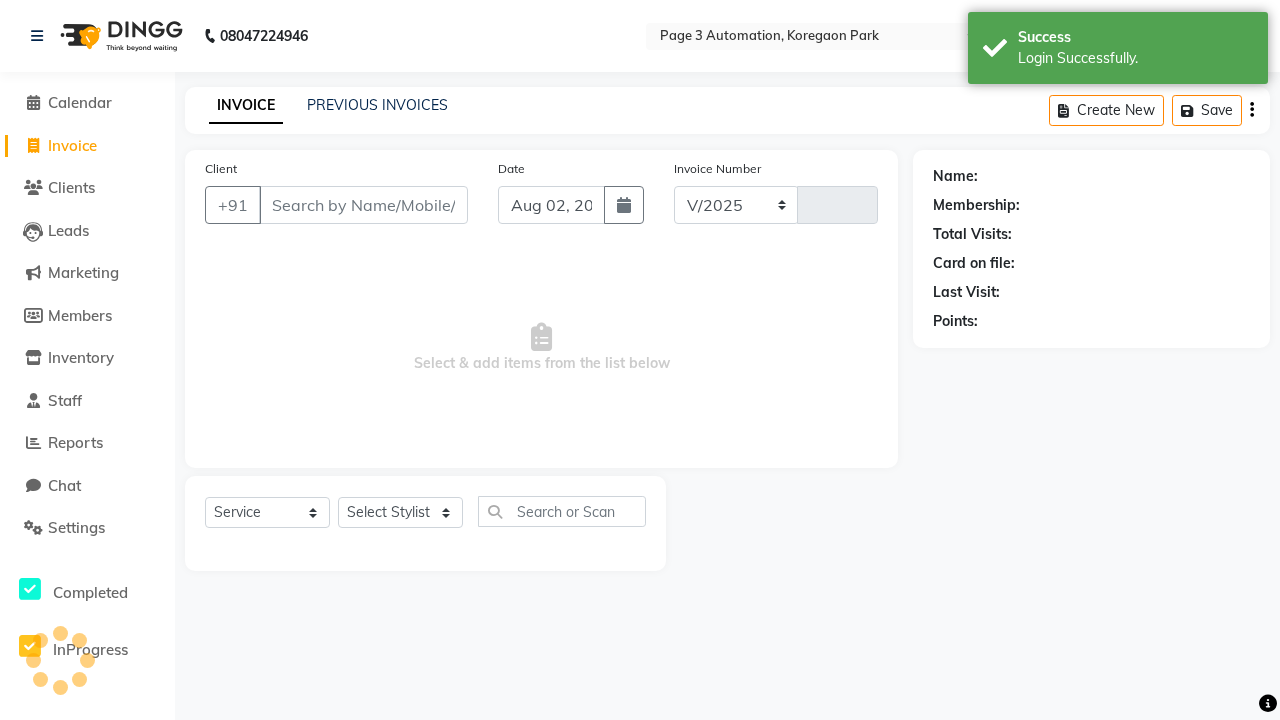 select on "2774" 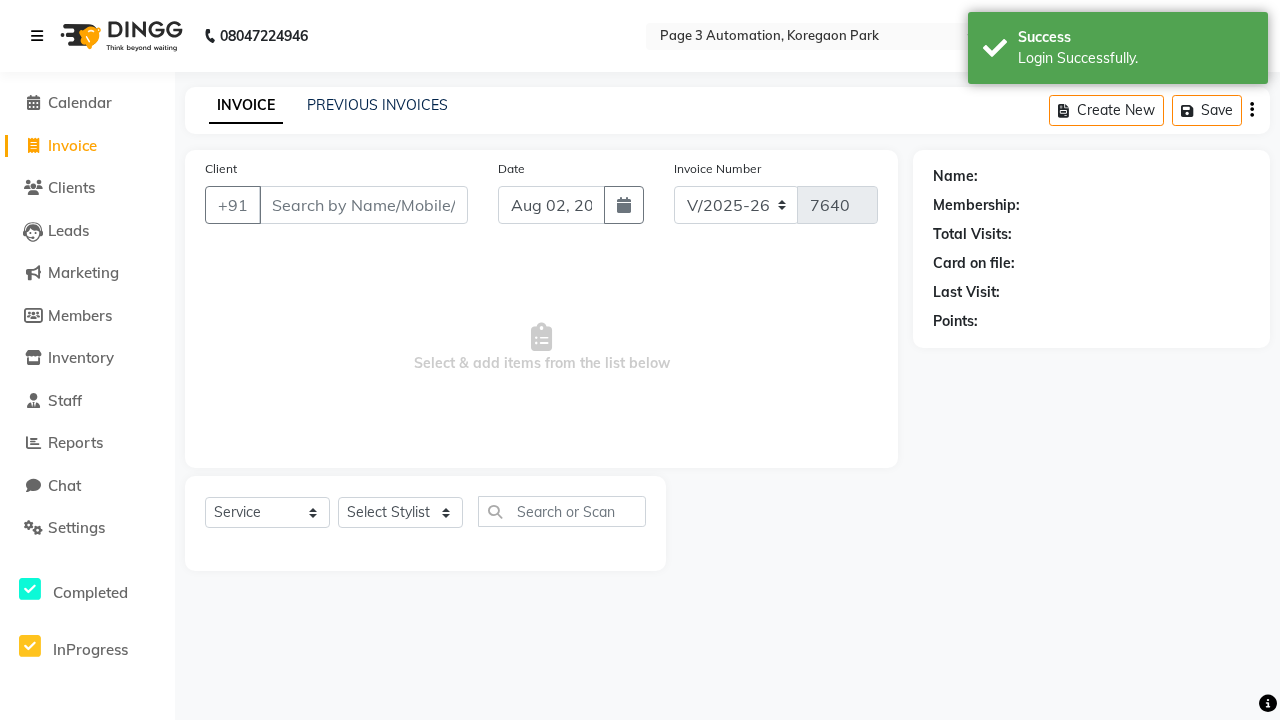 click at bounding box center (37, 36) 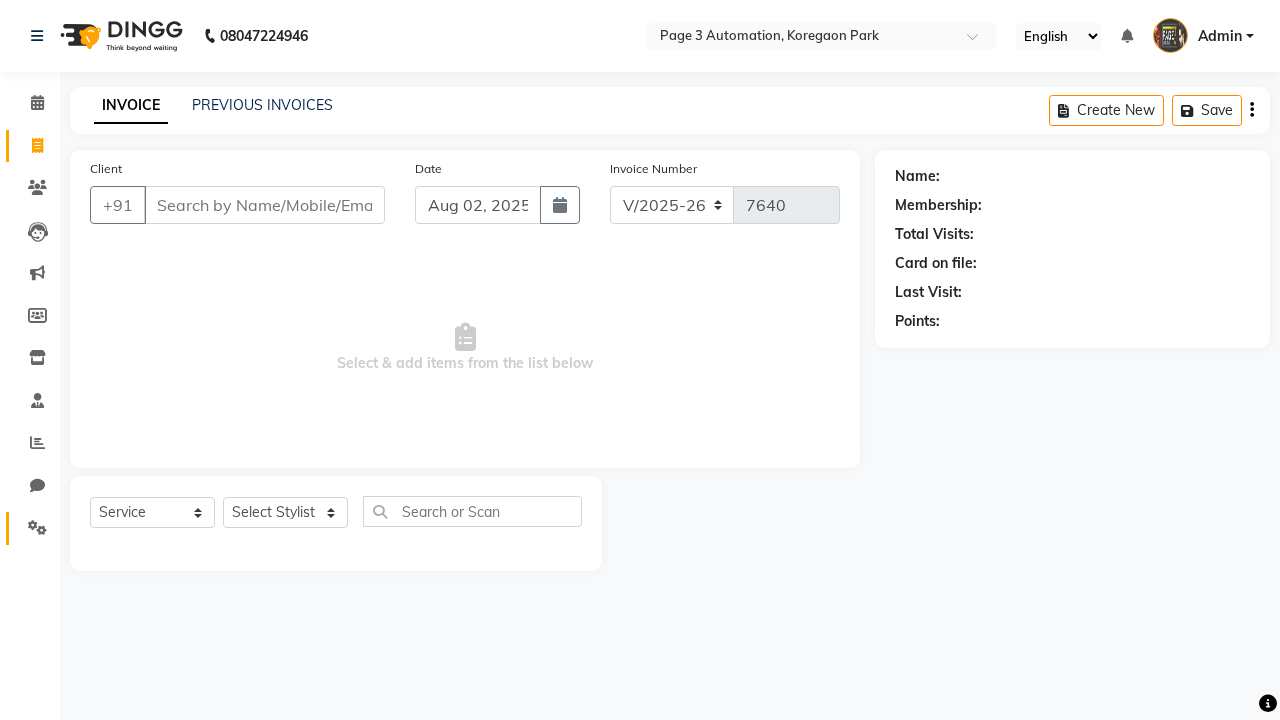 click 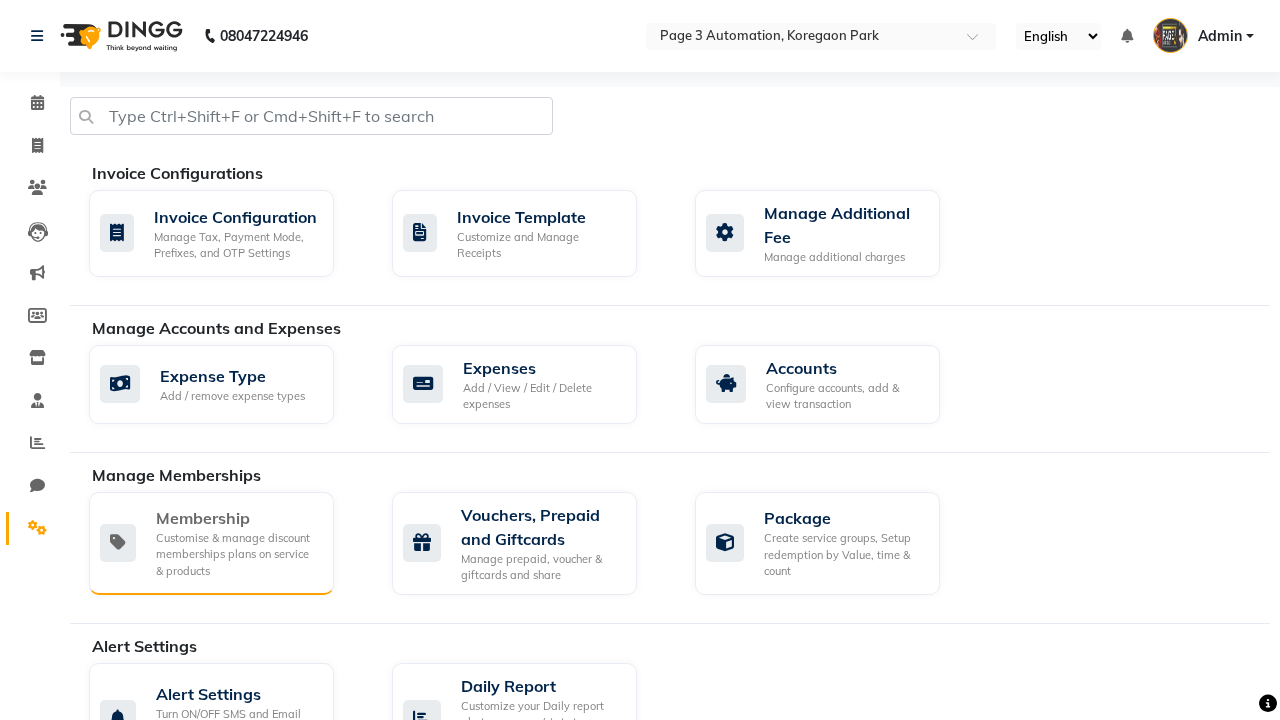 click on "Membership" 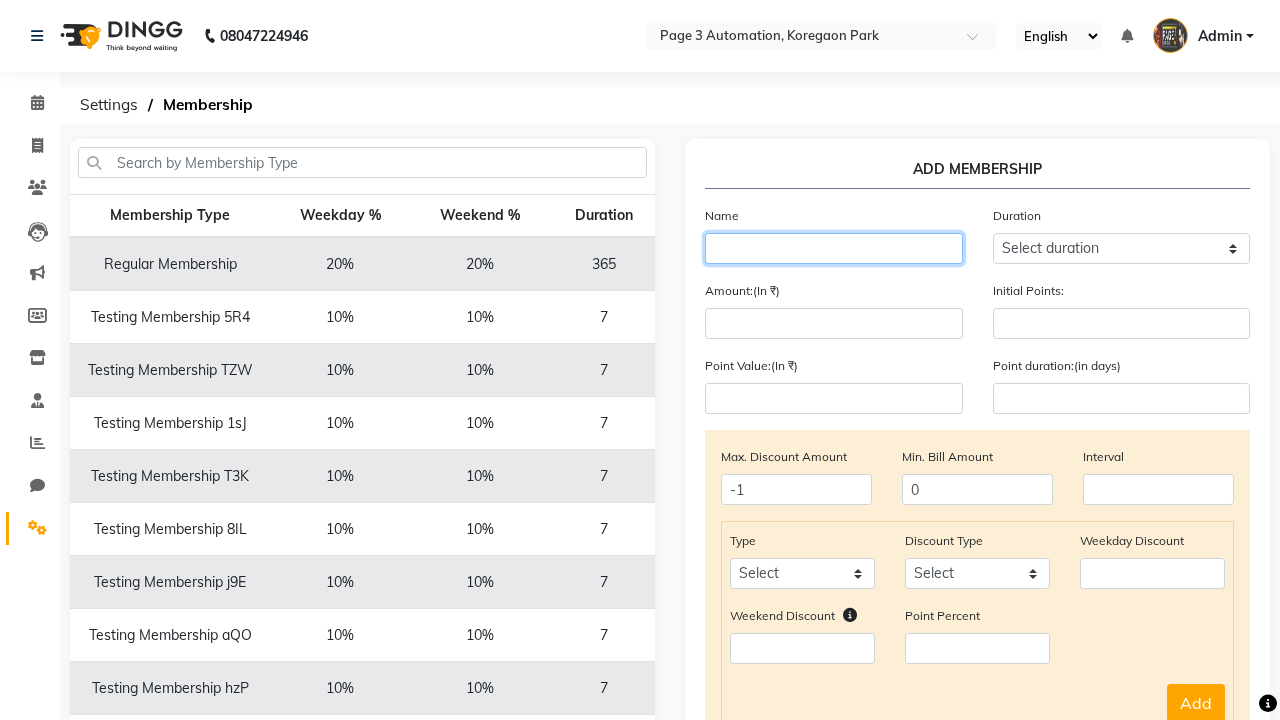 type on "Testing Membership 2nG" 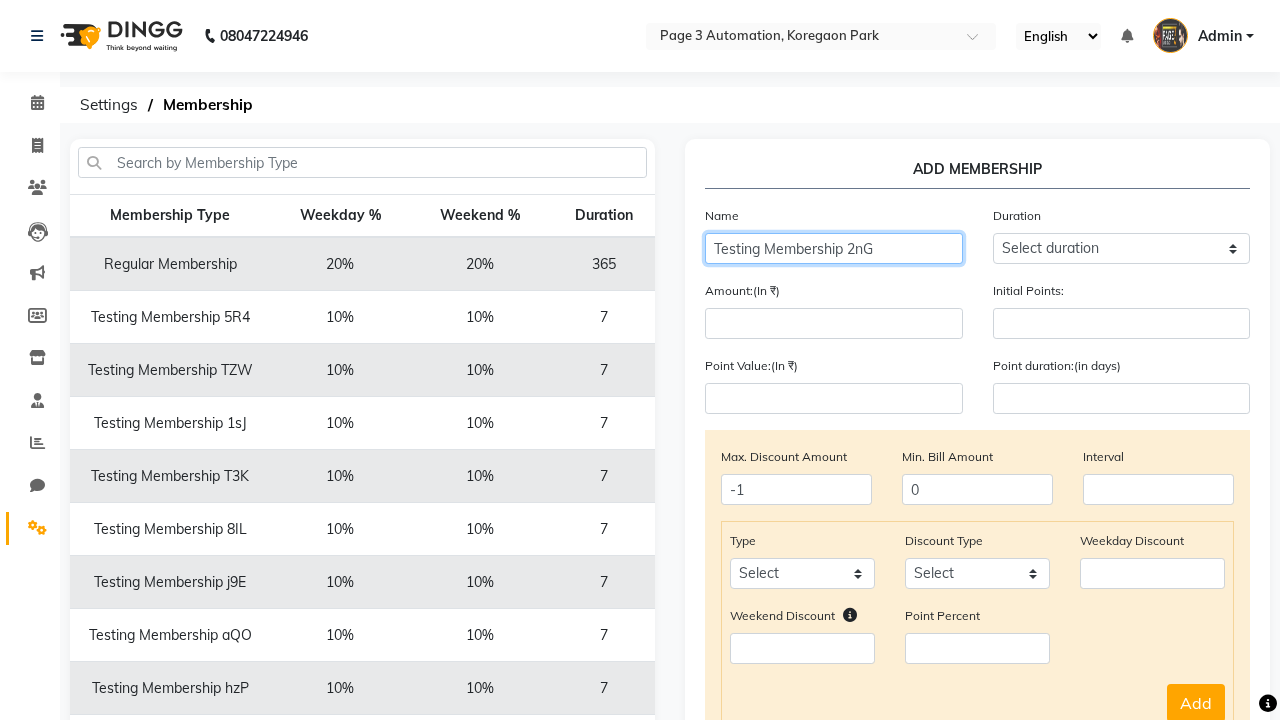 select on "1: 7" 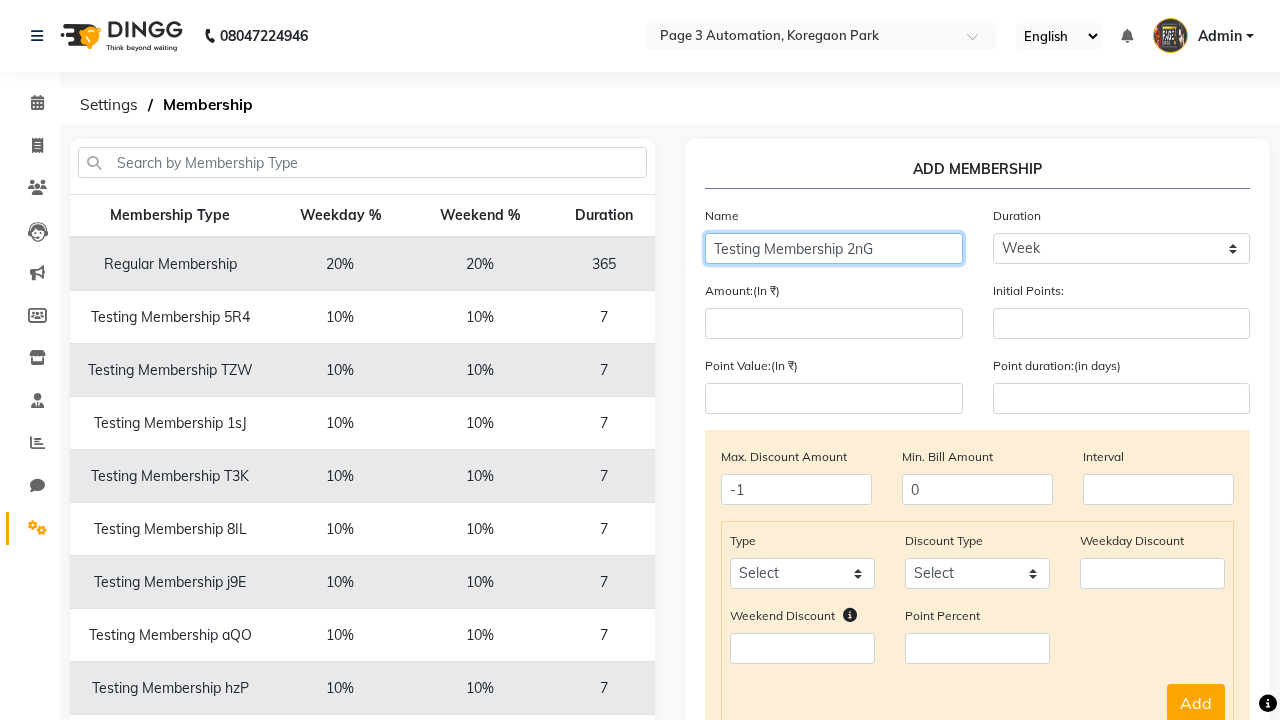 type on "7" 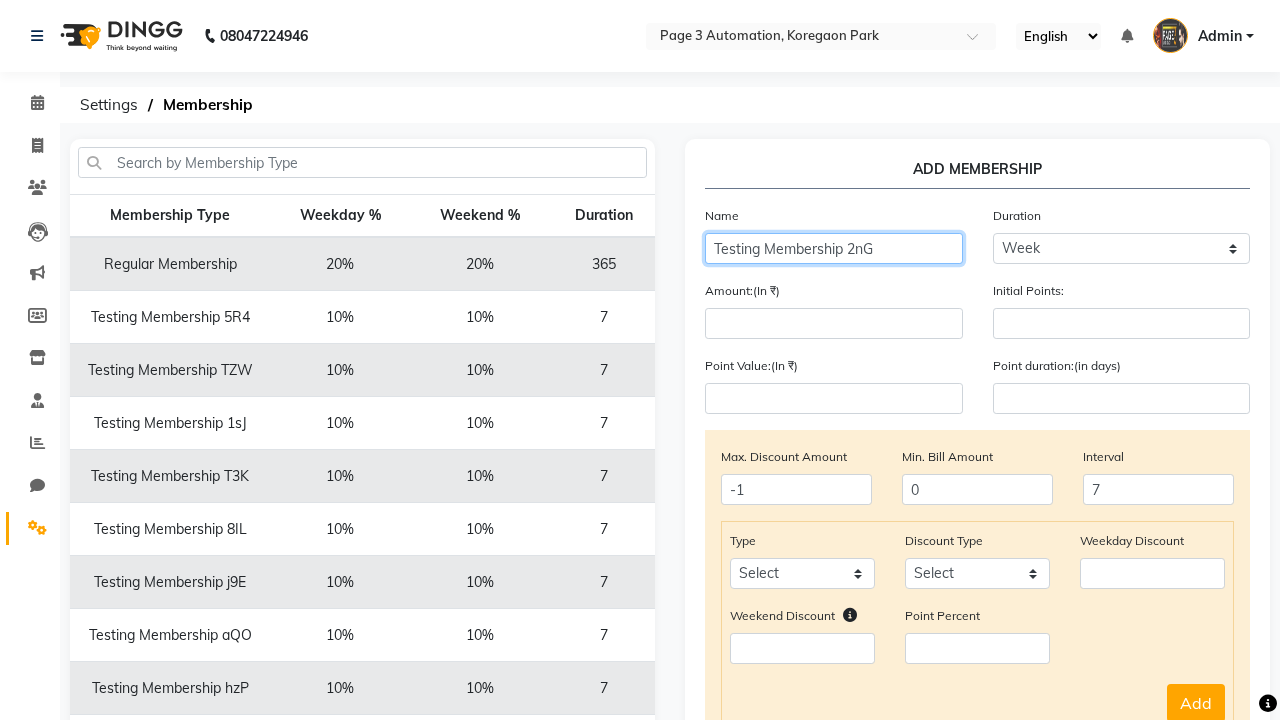 type on "Testing Membership 2nG" 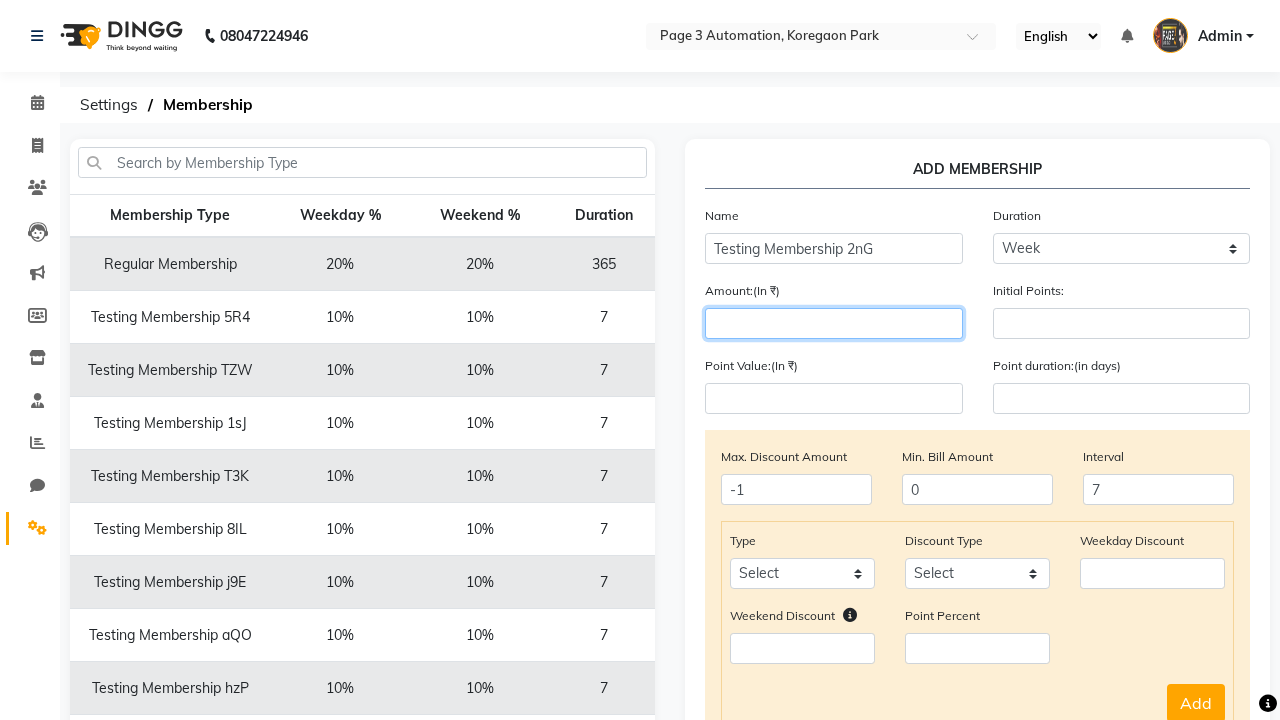 type on "1000" 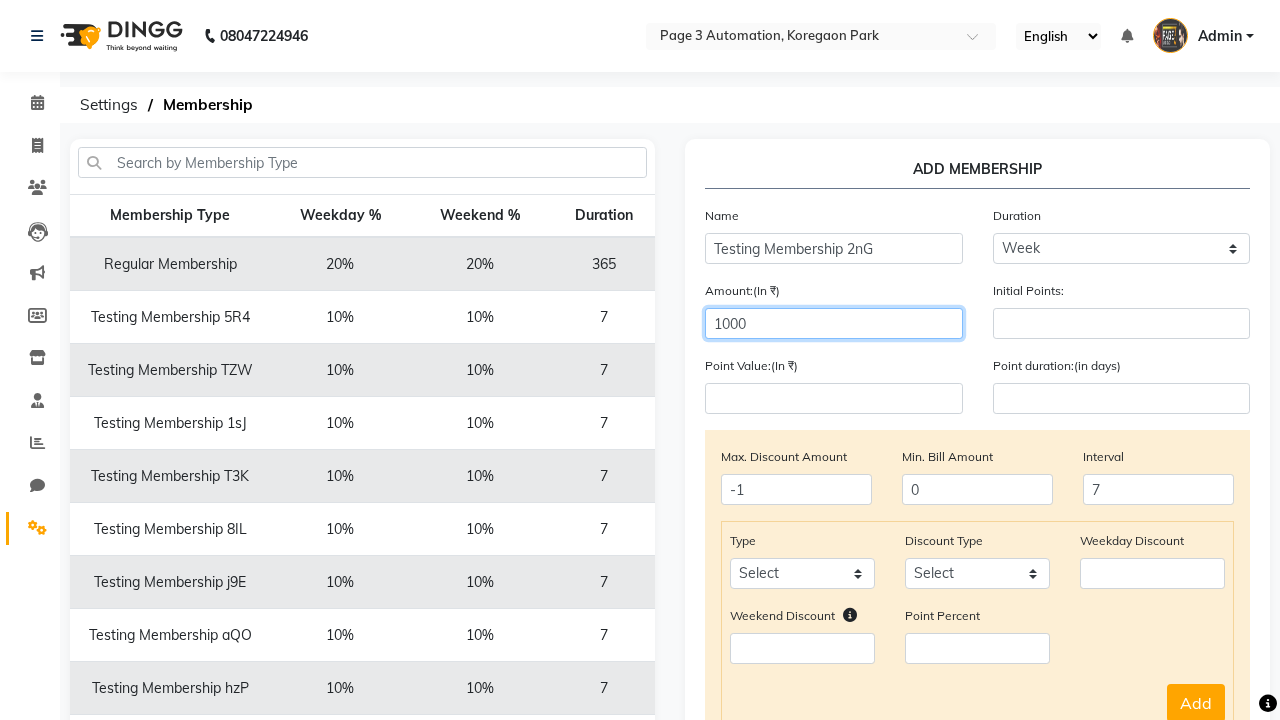 select on "service" 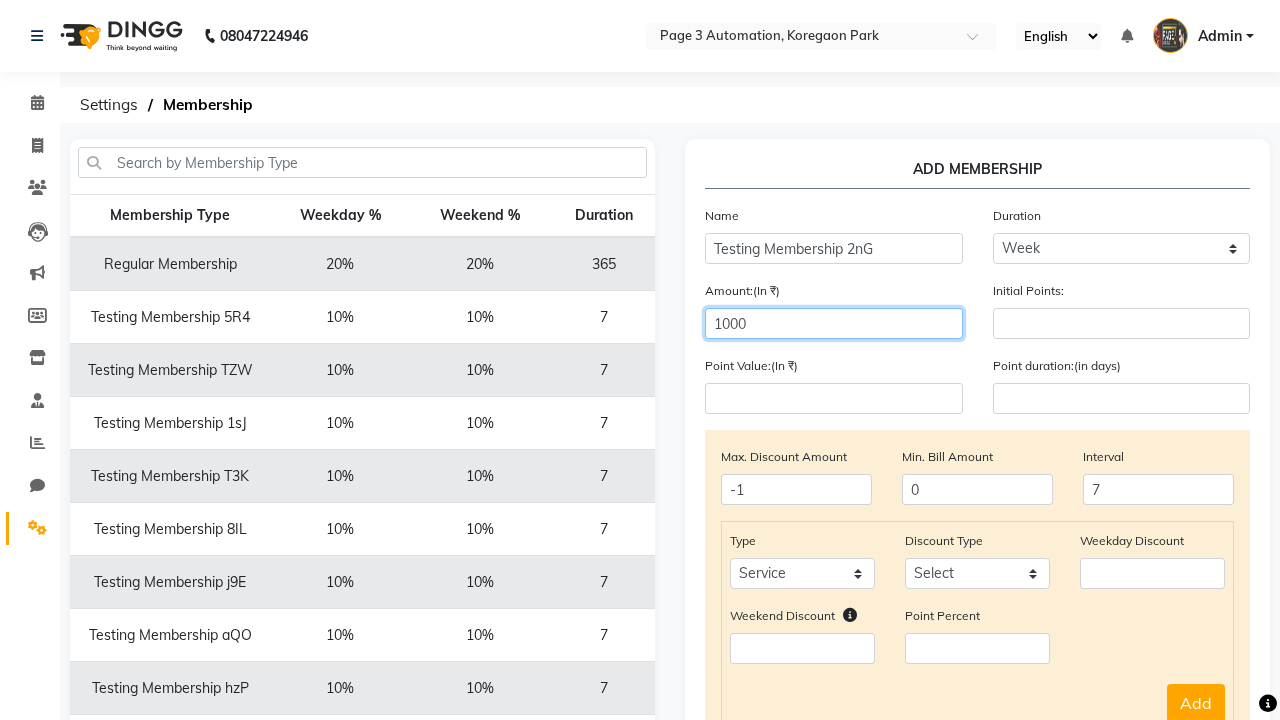 select on "Percent" 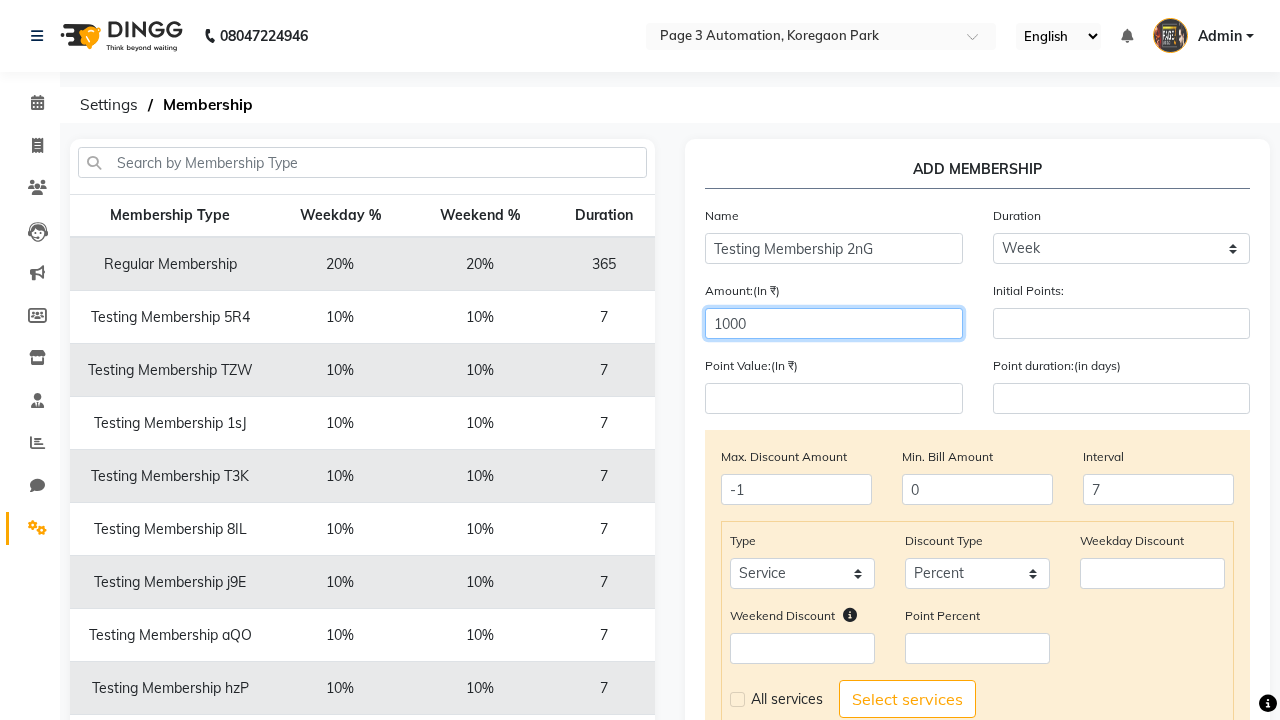 type on "1000" 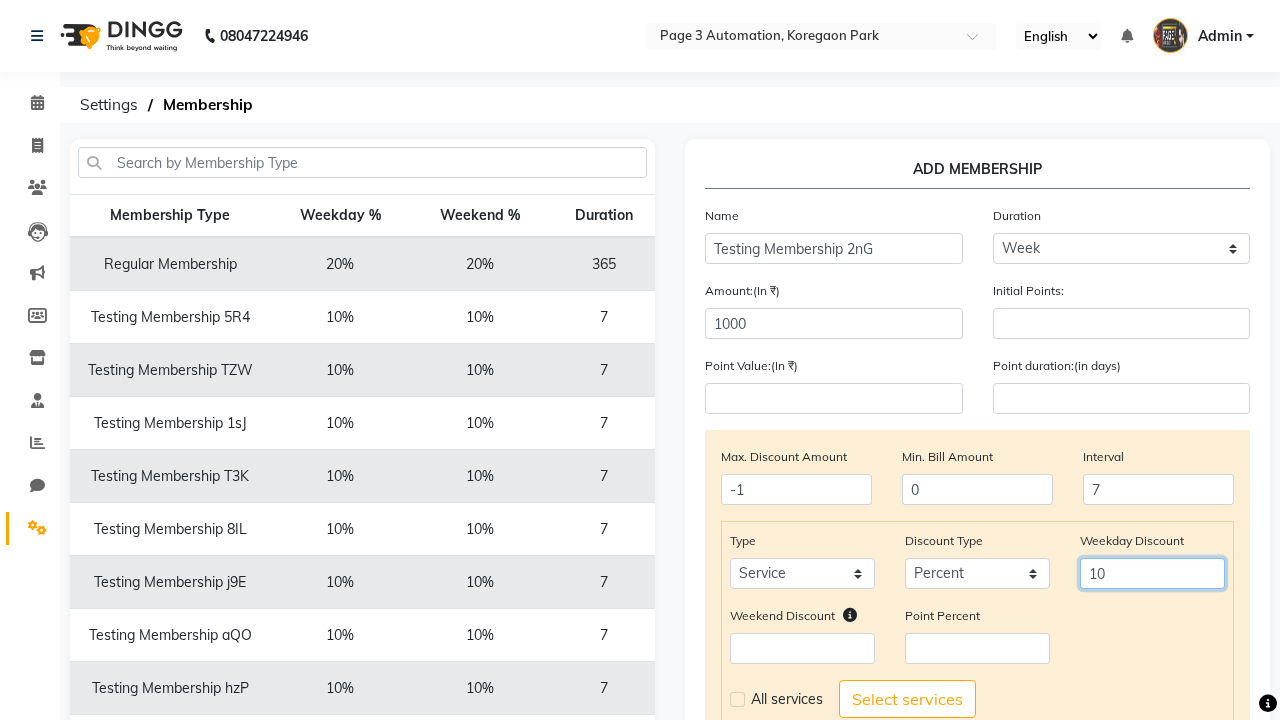 type on "10" 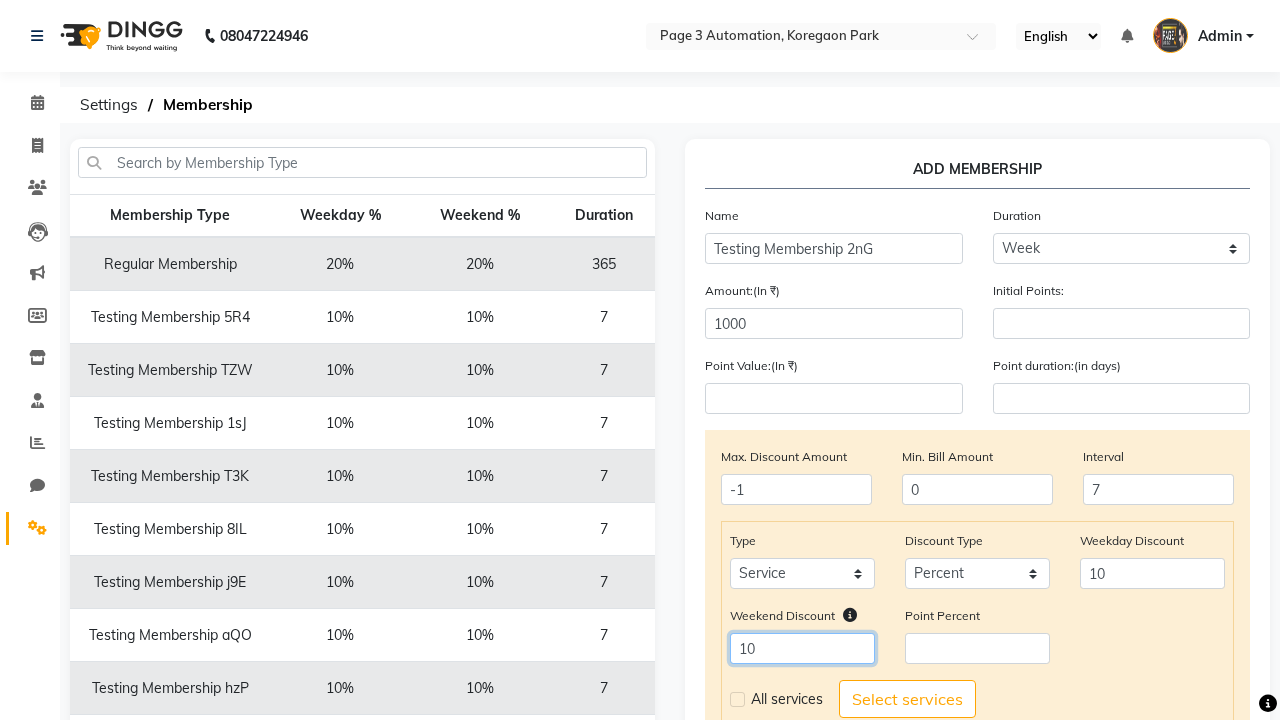type on "10" 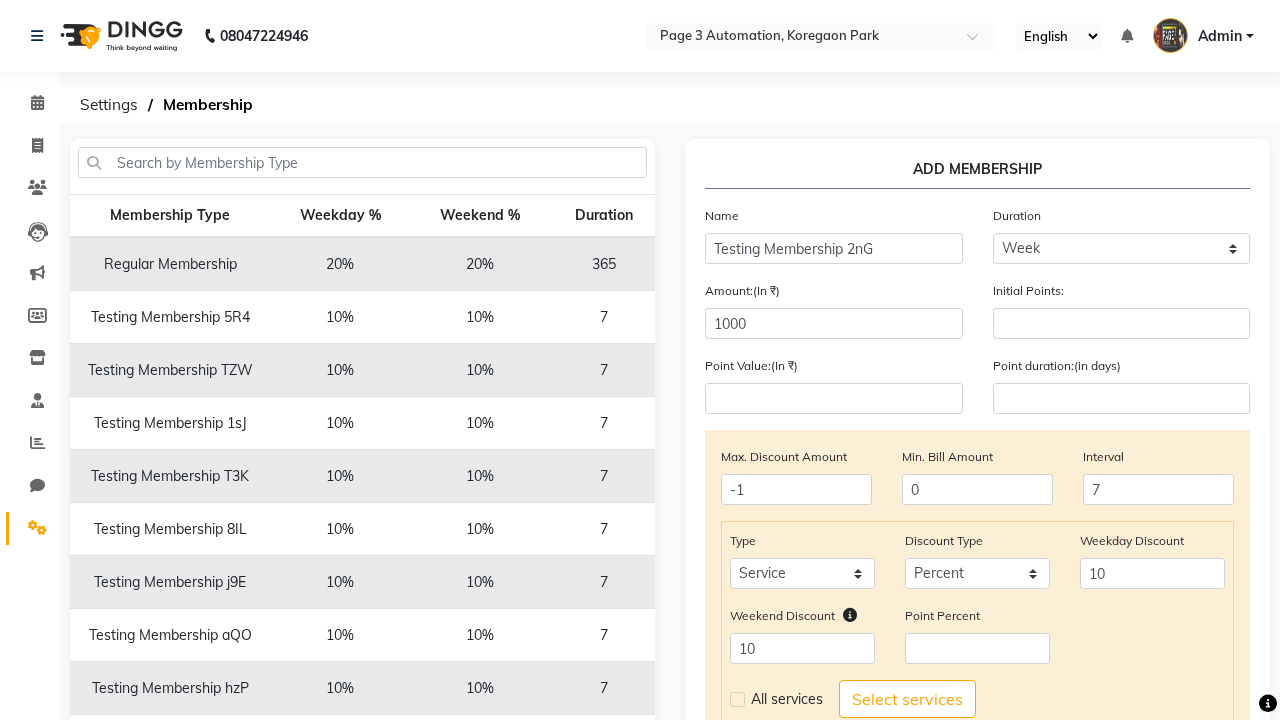 click 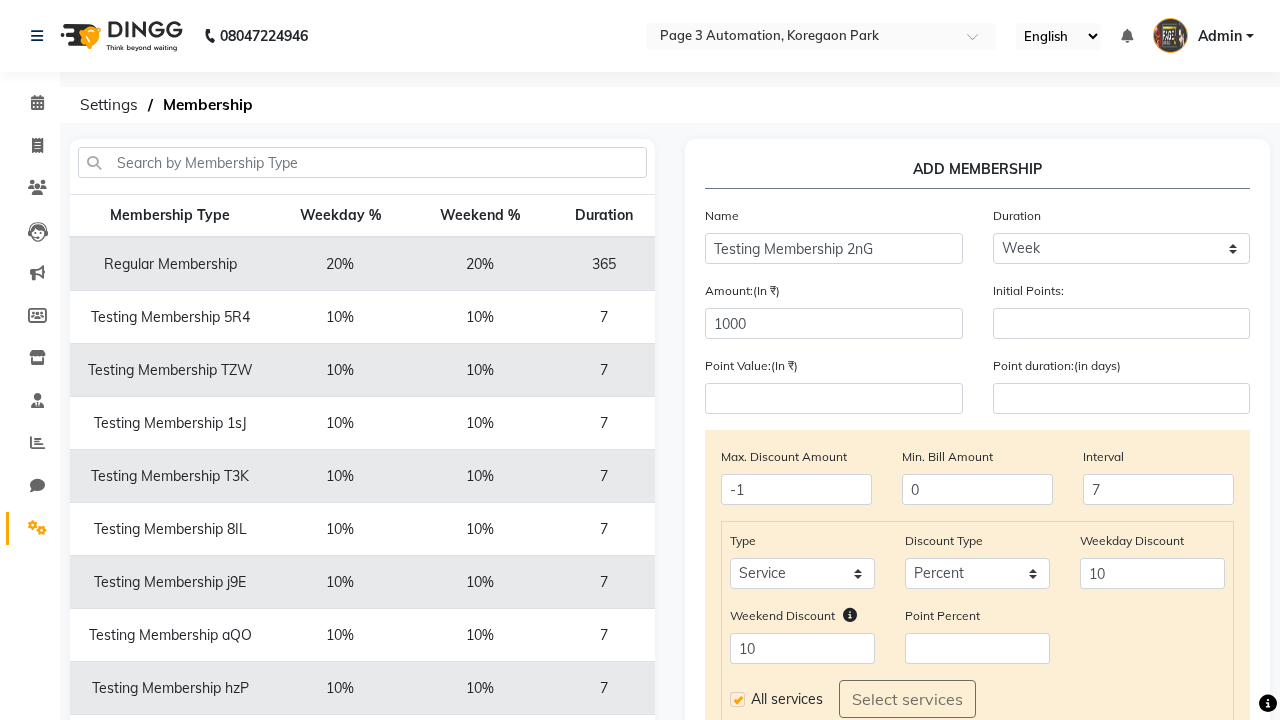 click on "Add" 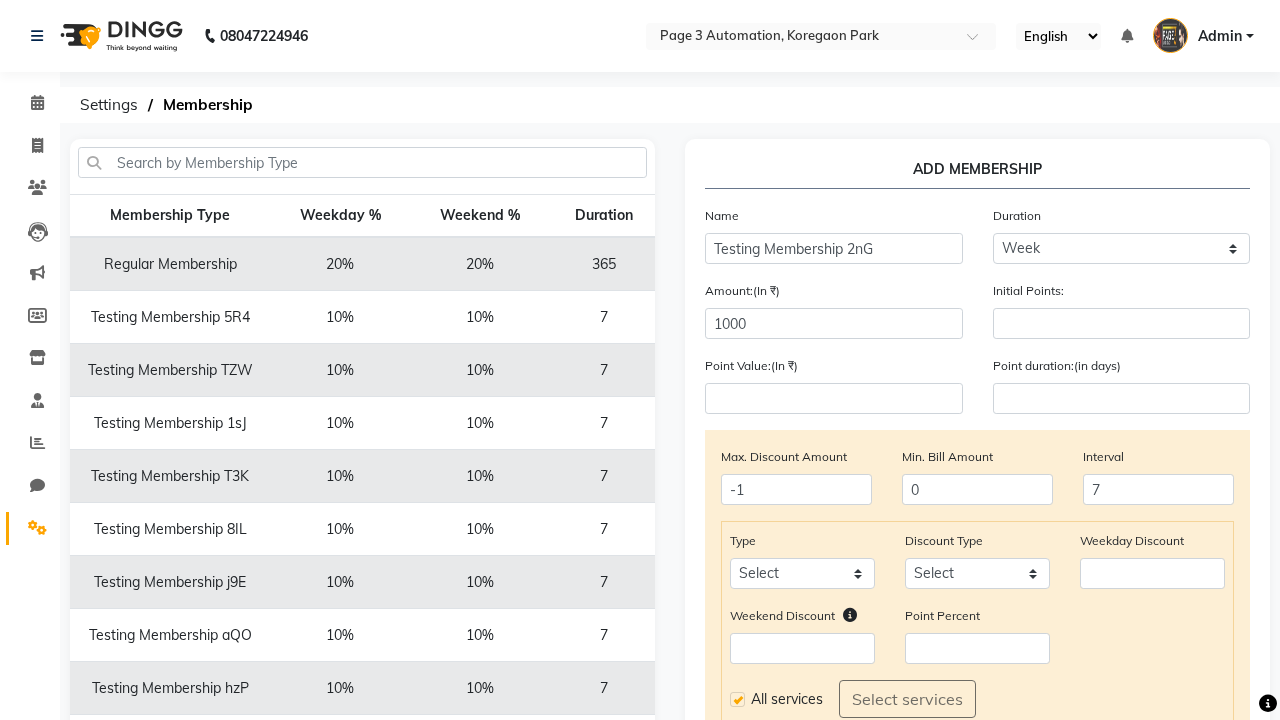 scroll, scrollTop: 334, scrollLeft: 0, axis: vertical 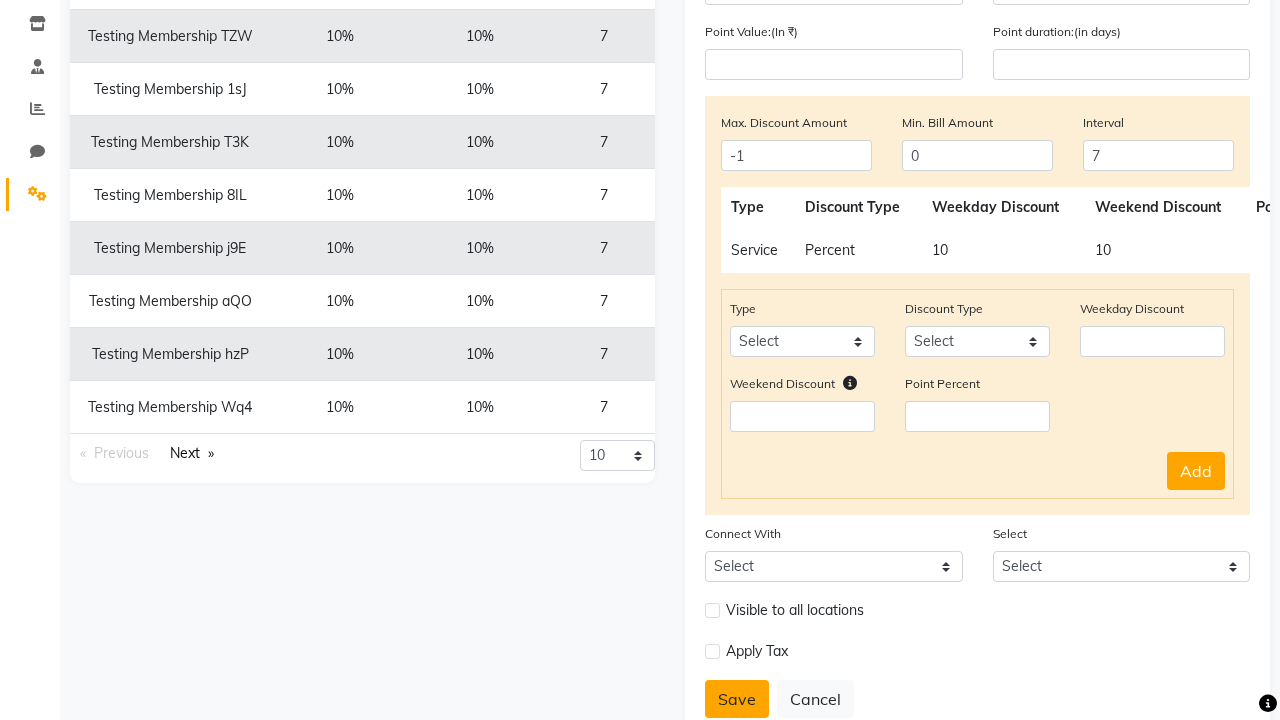 click on "Save" 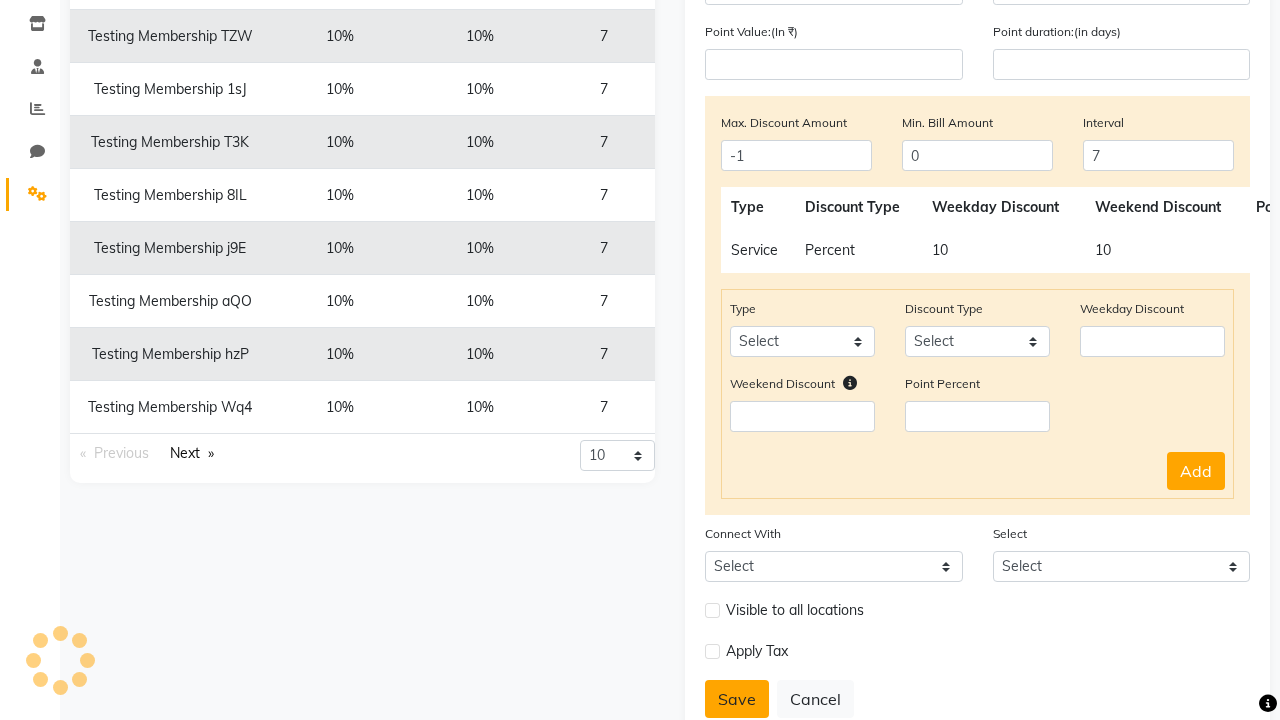 type 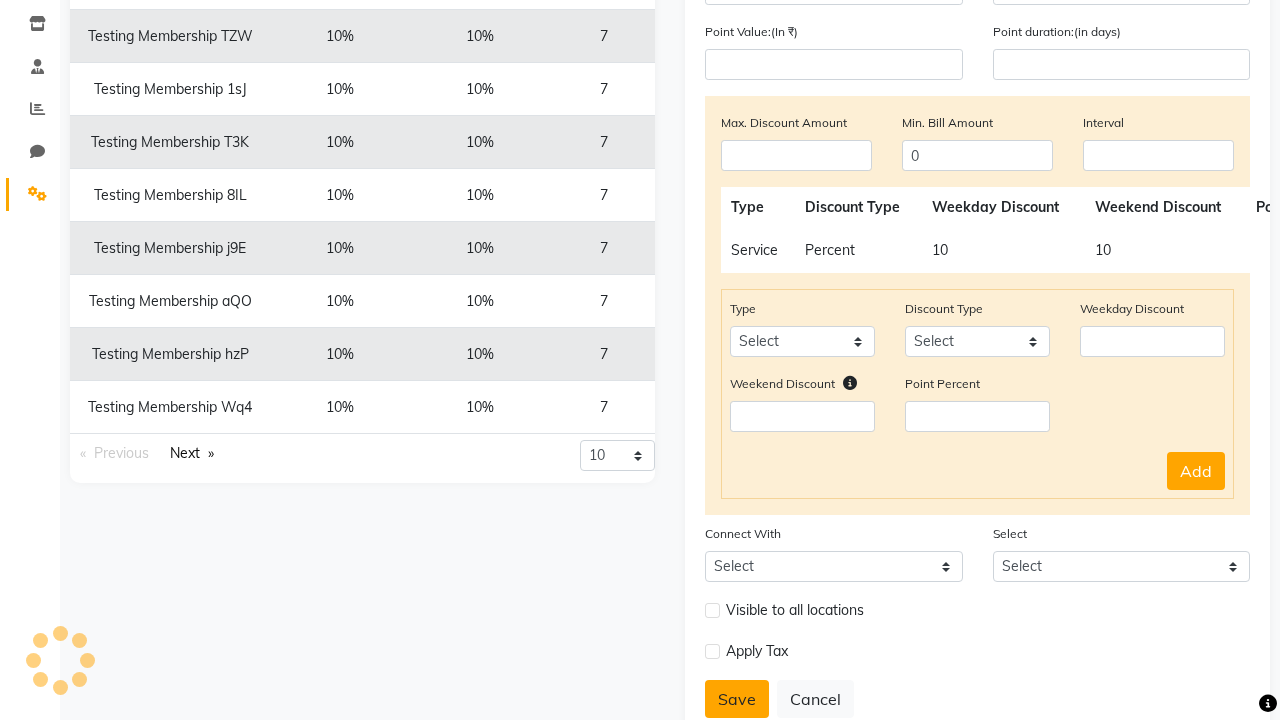 scroll, scrollTop: 296, scrollLeft: 0, axis: vertical 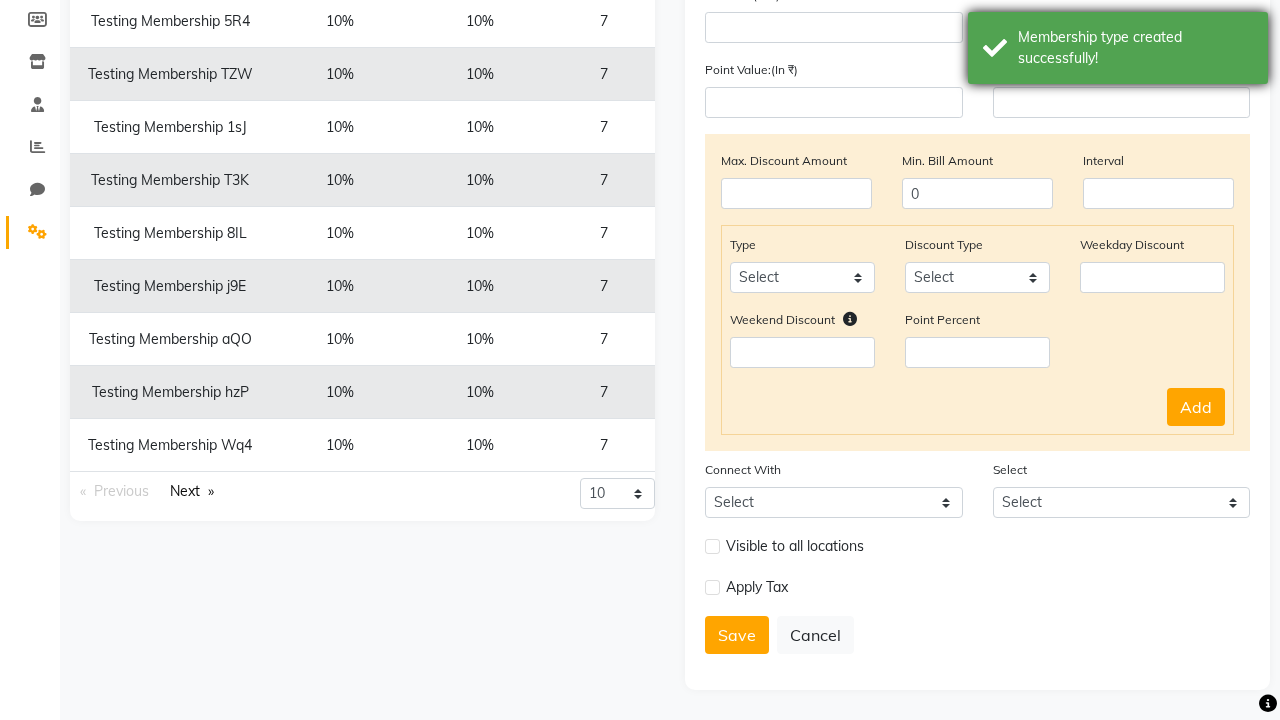 click on "Membership type created successfully!" at bounding box center (1135, 48) 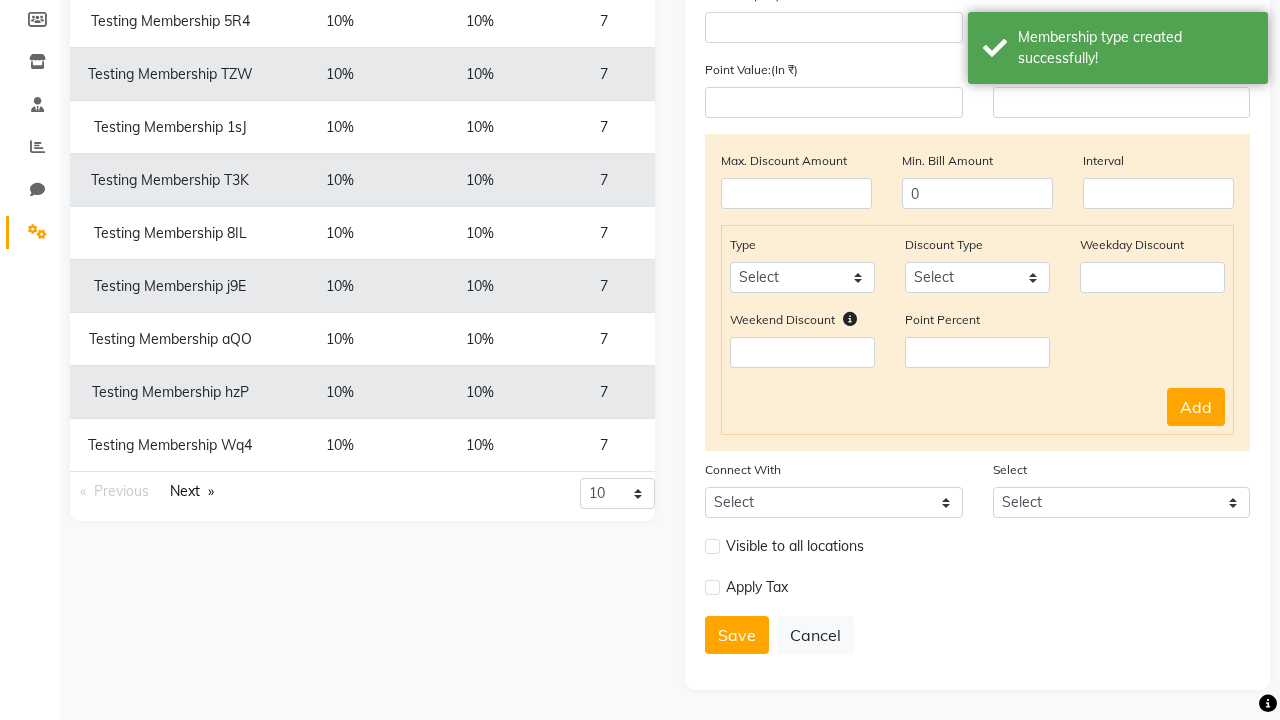 click at bounding box center [37, -260] 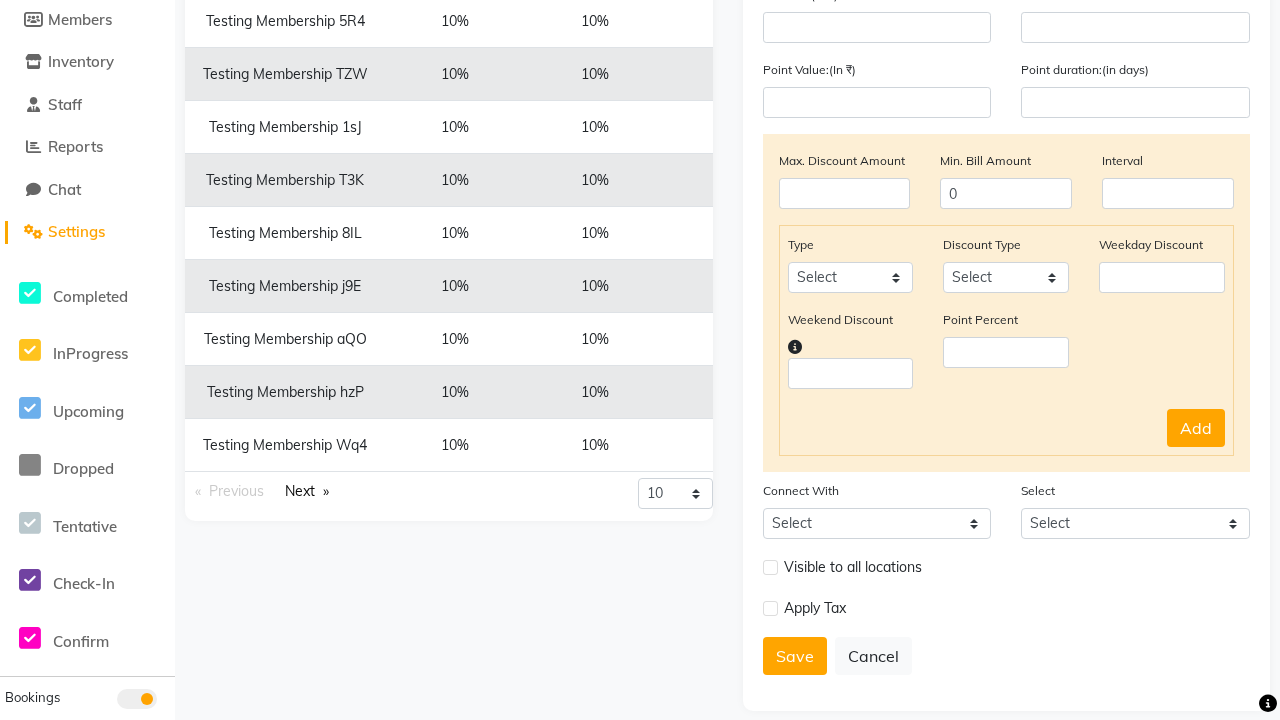 scroll, scrollTop: 0, scrollLeft: 0, axis: both 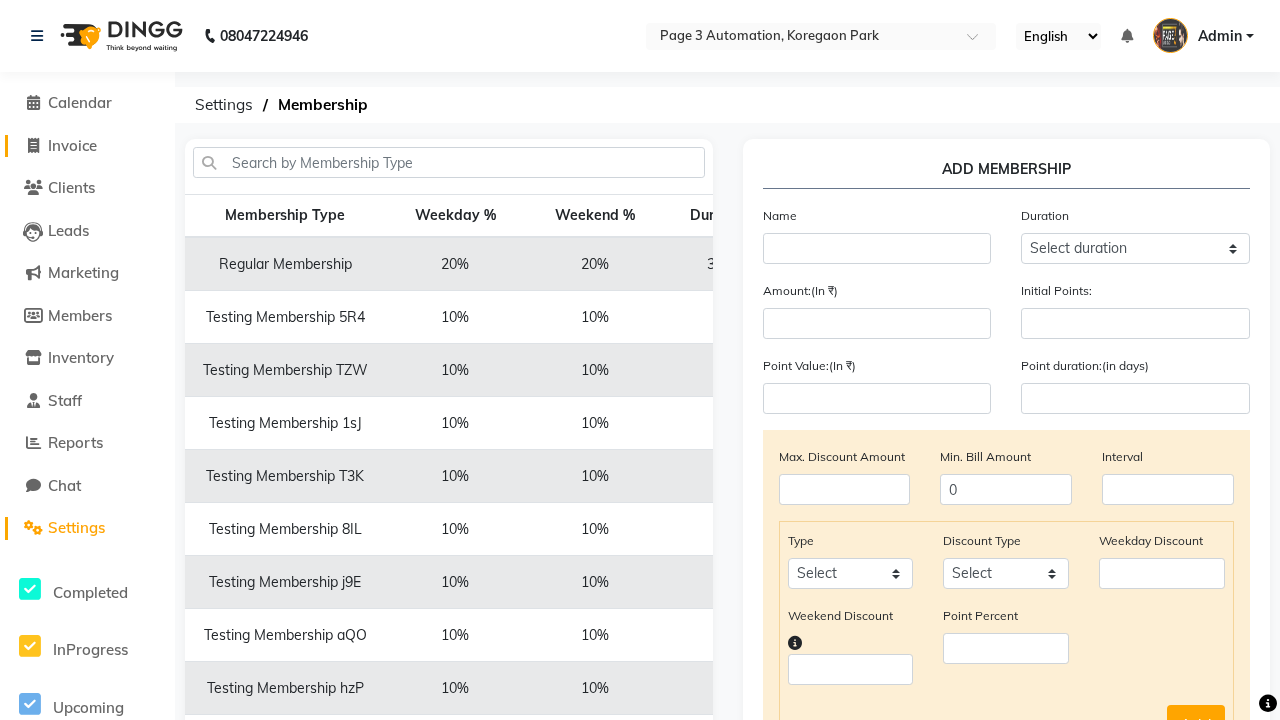 click on "Invoice" 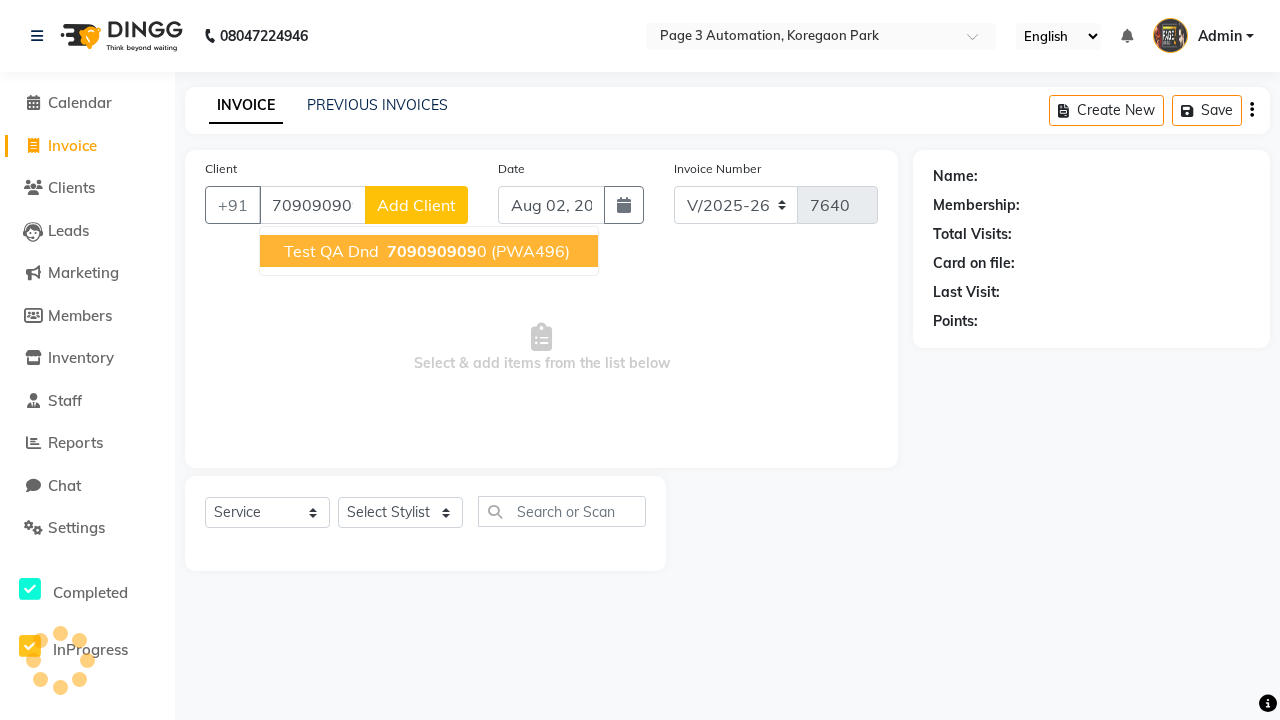 click on "709090909" at bounding box center (432, 251) 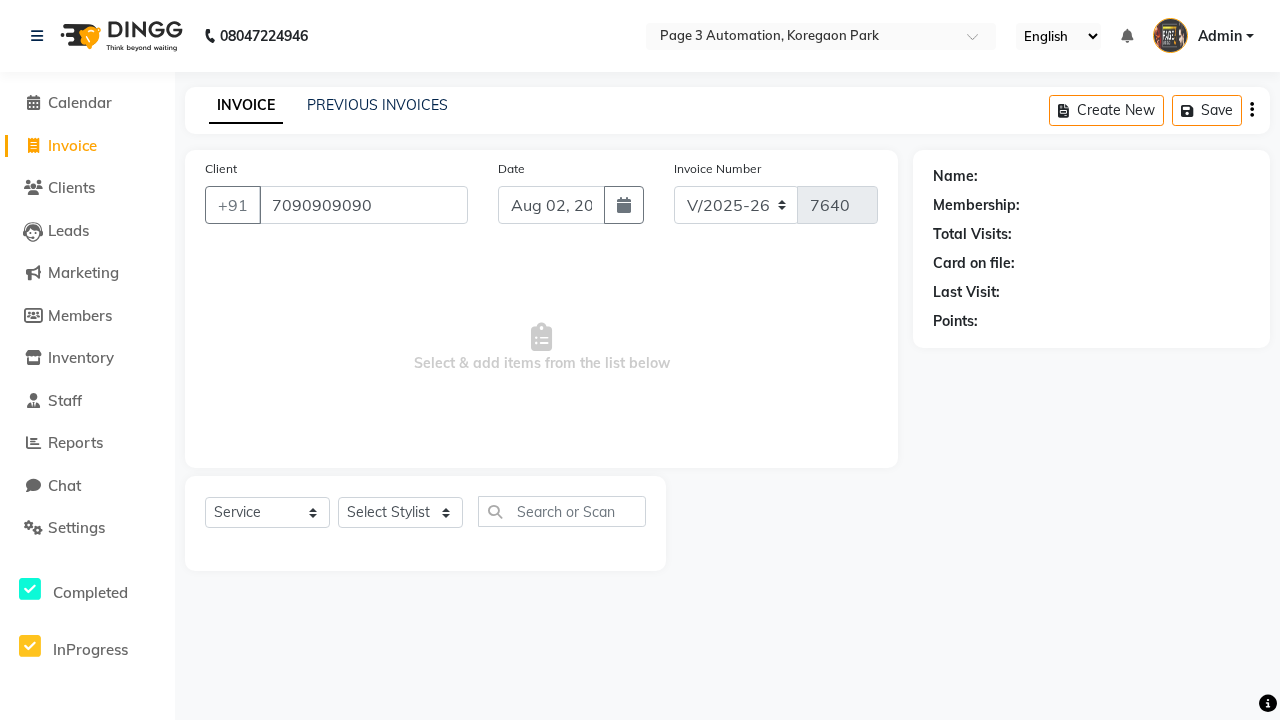 type on "7090909090" 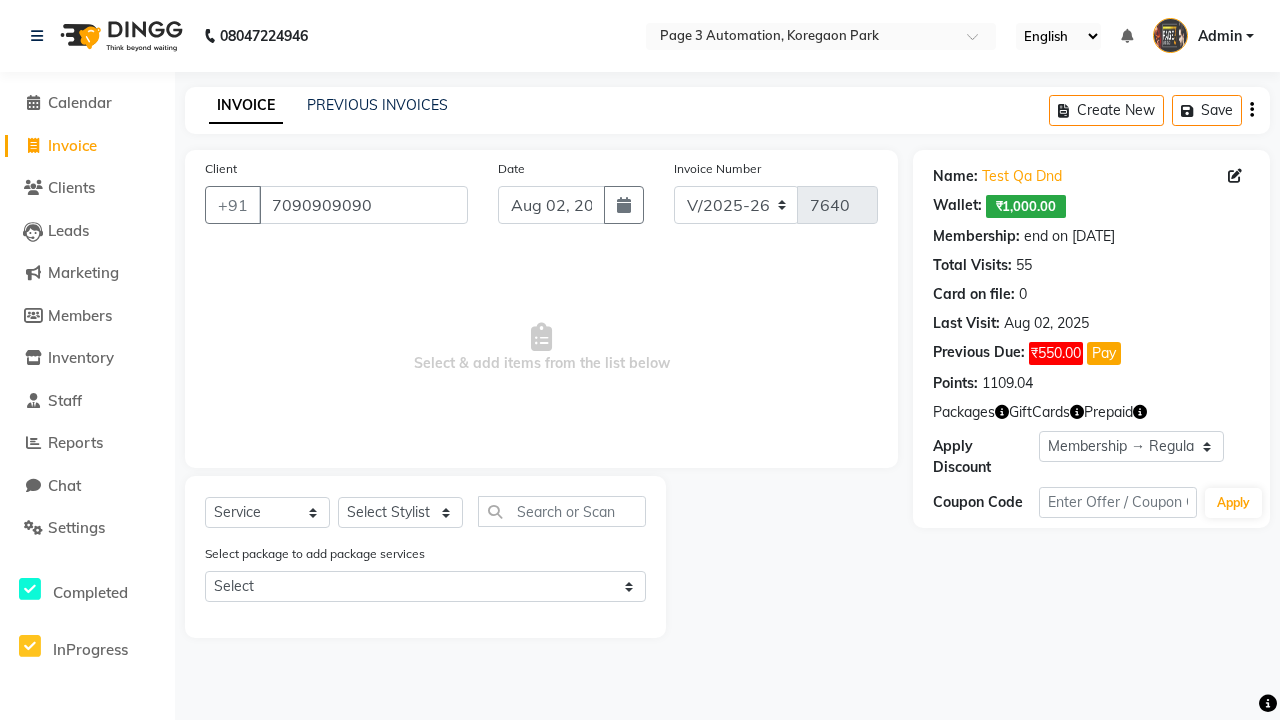 select on "membership" 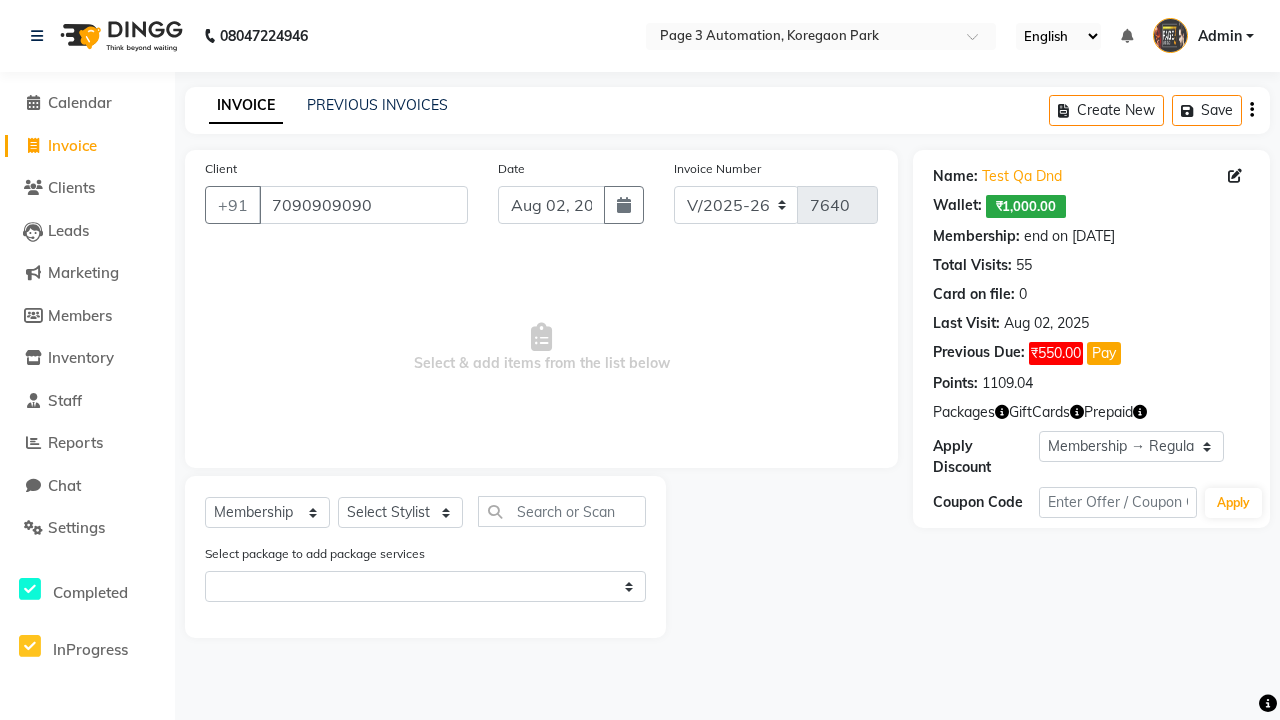 select on "71572" 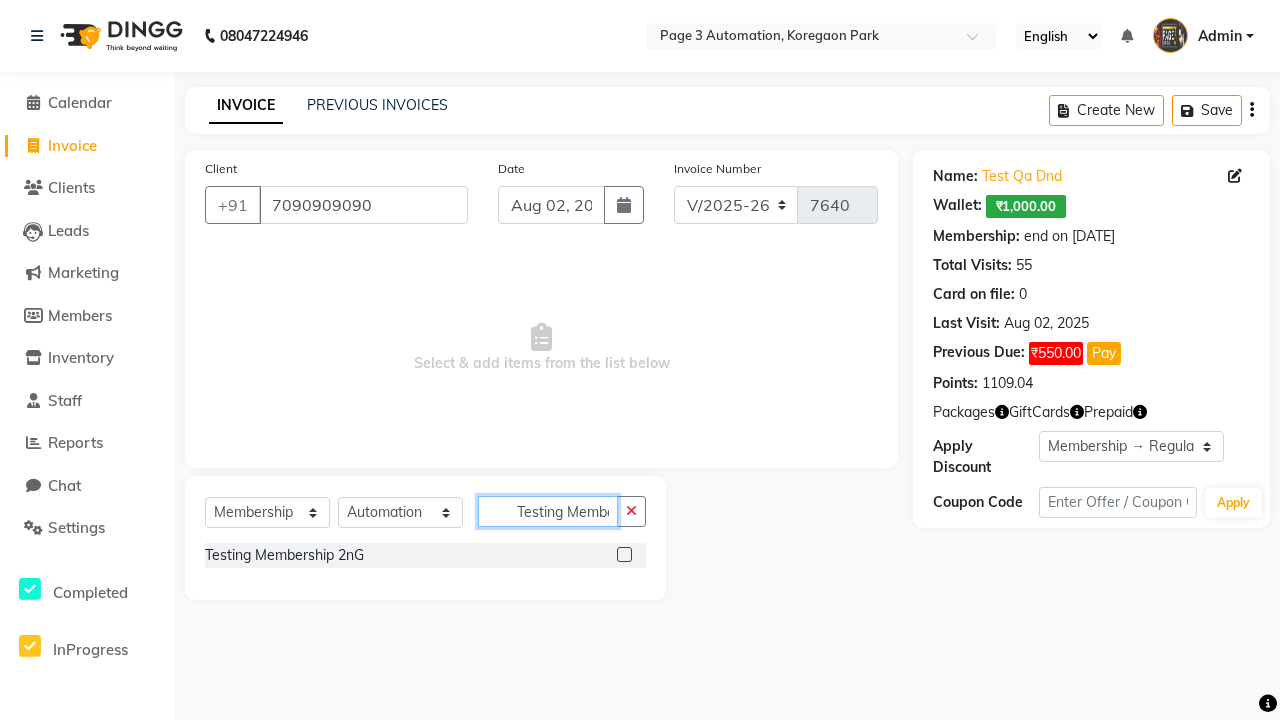 type on "Testing Membership 2nG" 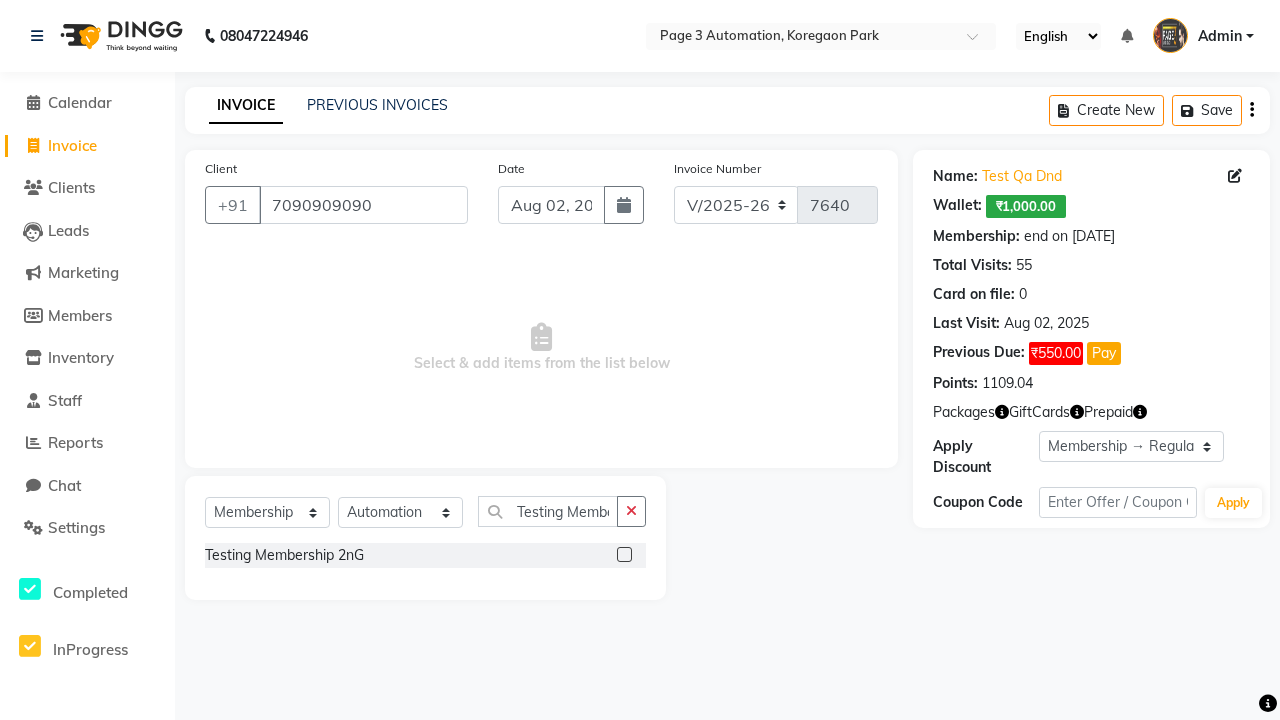 click 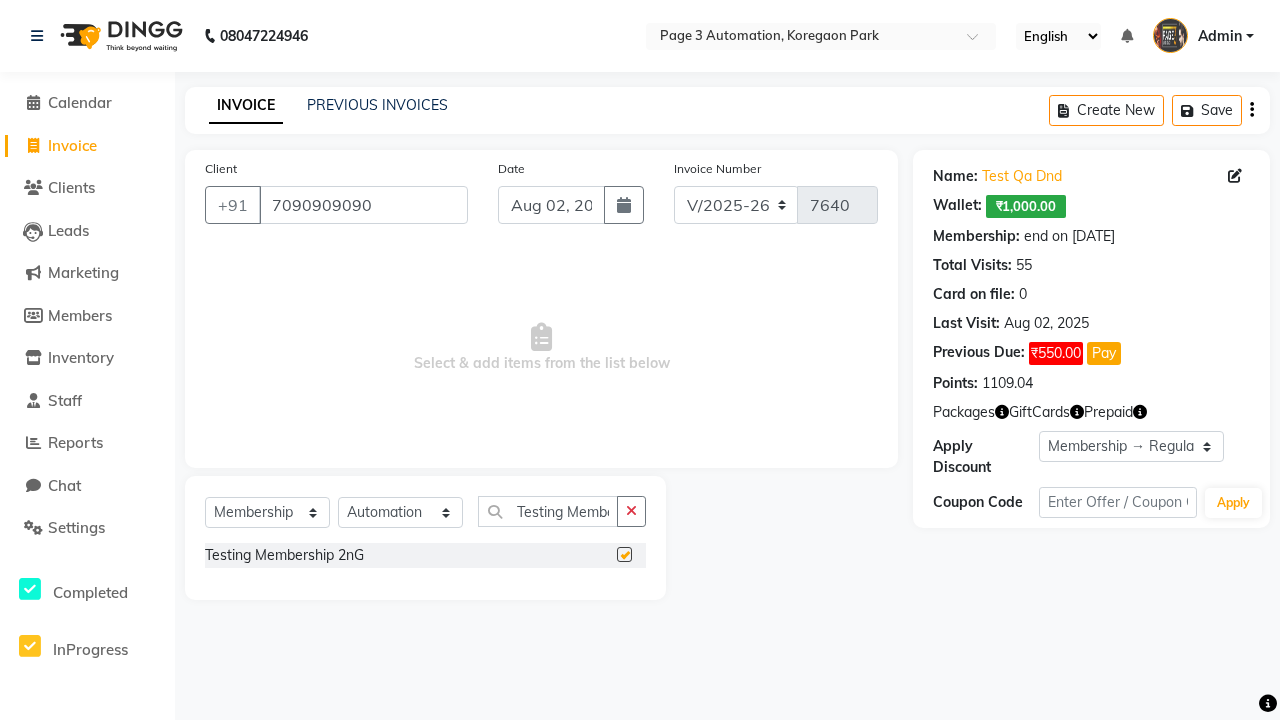 select on "select" 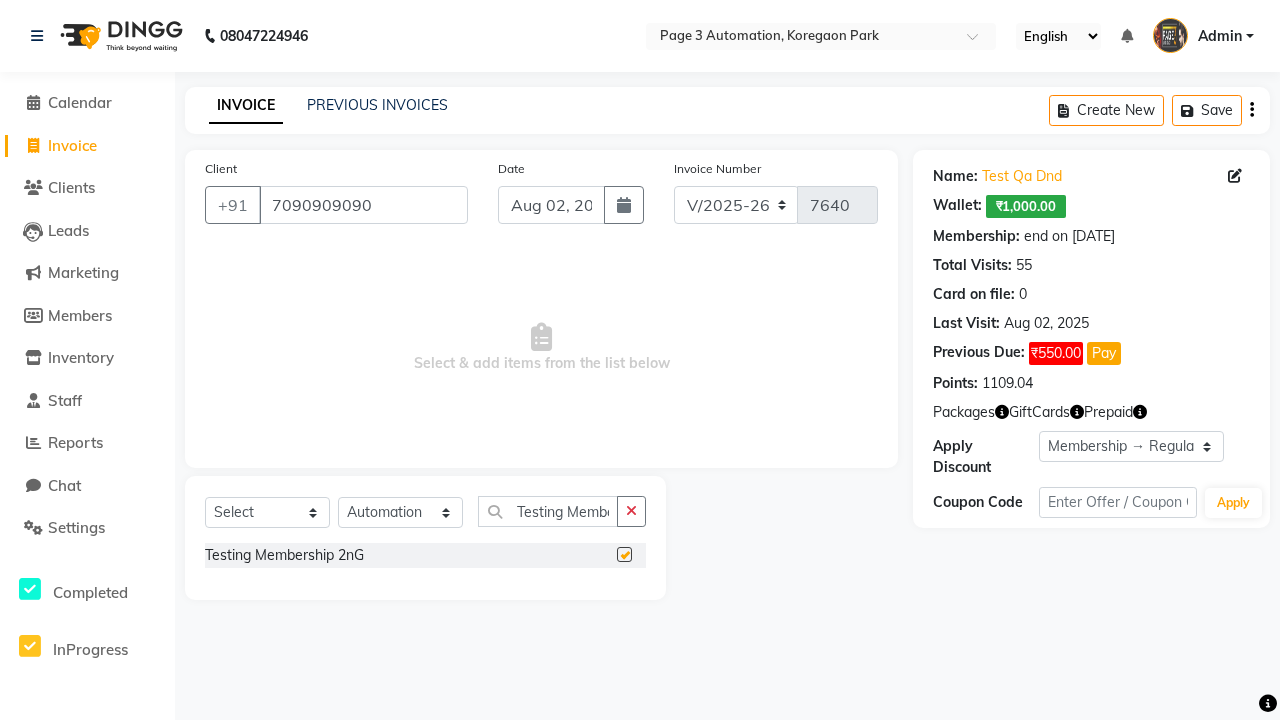 scroll, scrollTop: 0, scrollLeft: 0, axis: both 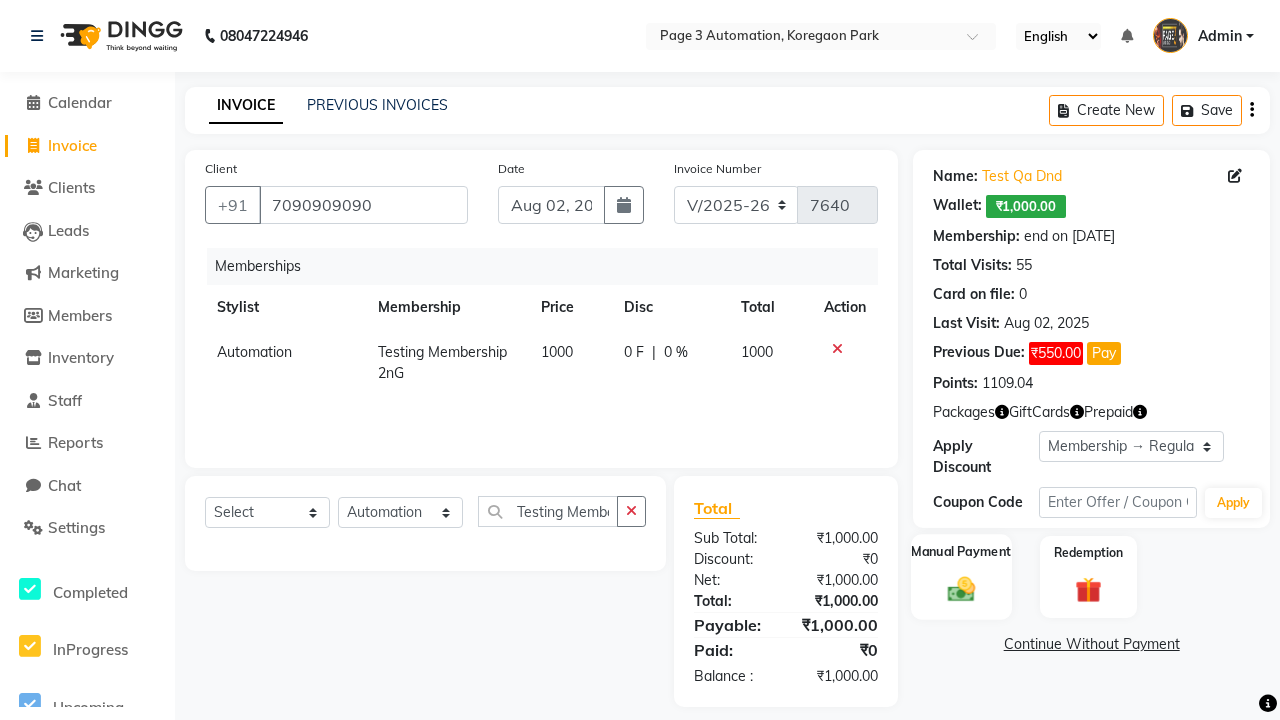 click 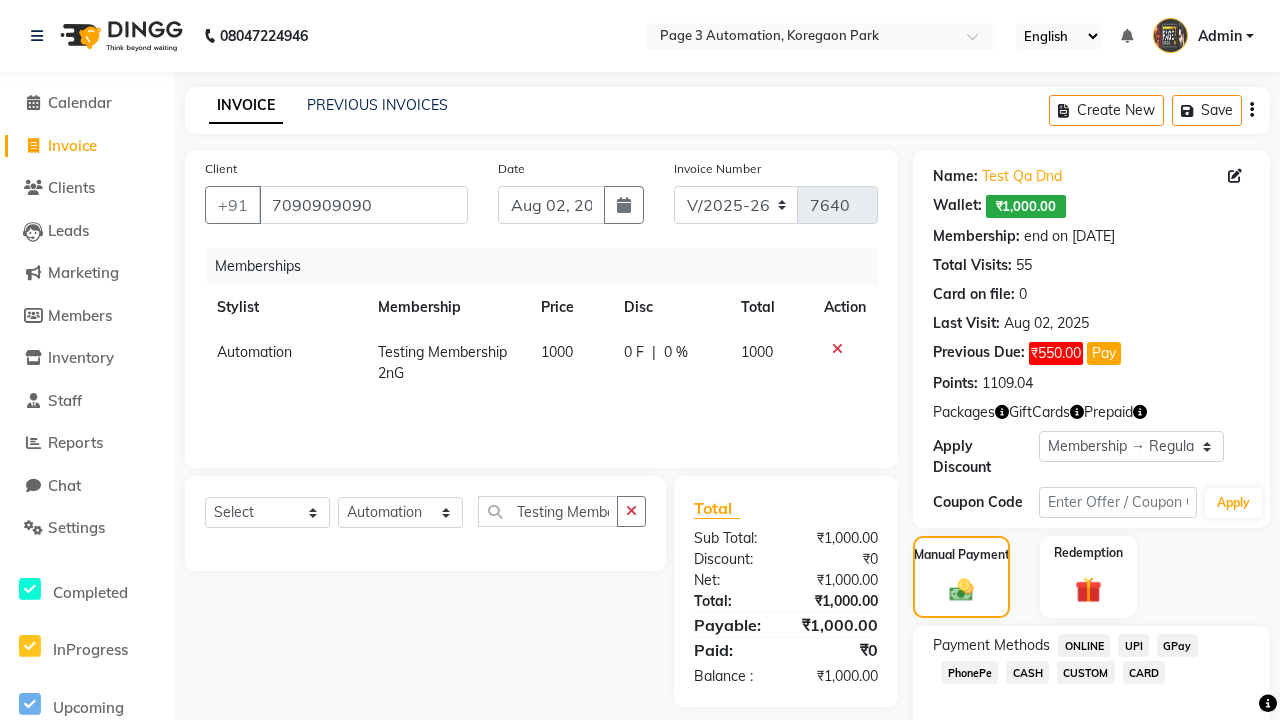 click on "ONLINE" 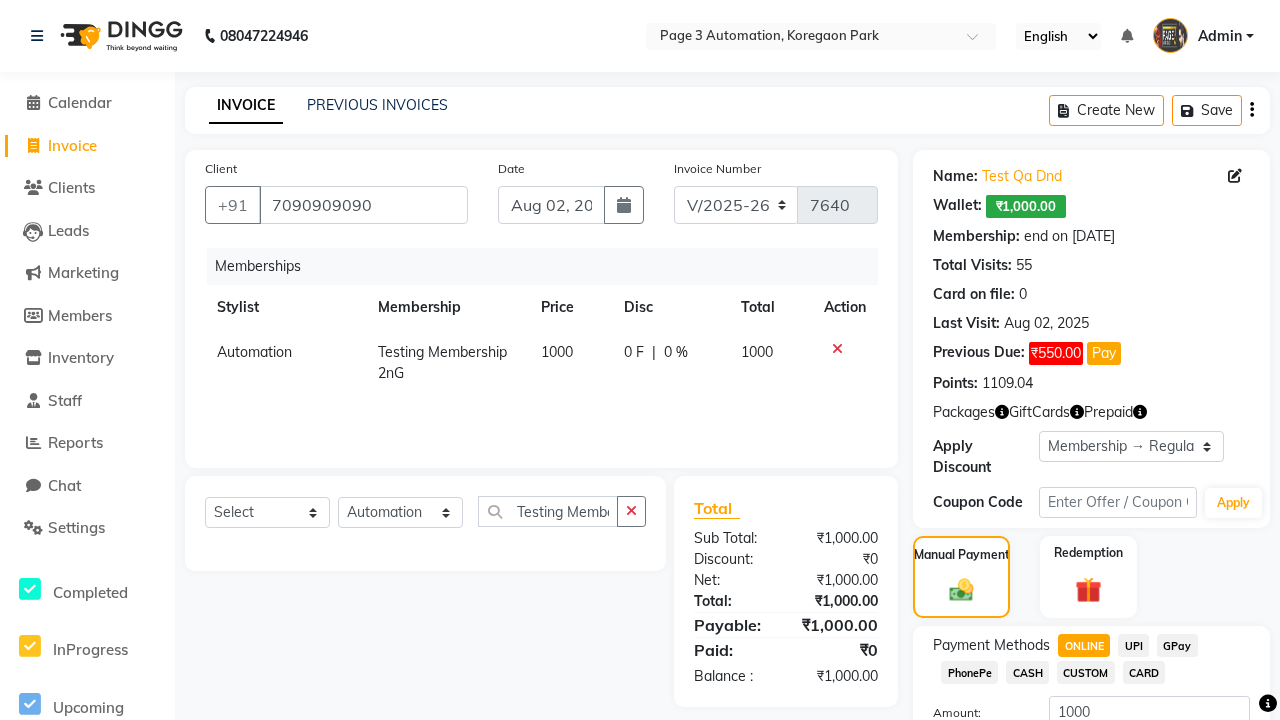 scroll, scrollTop: 153, scrollLeft: 0, axis: vertical 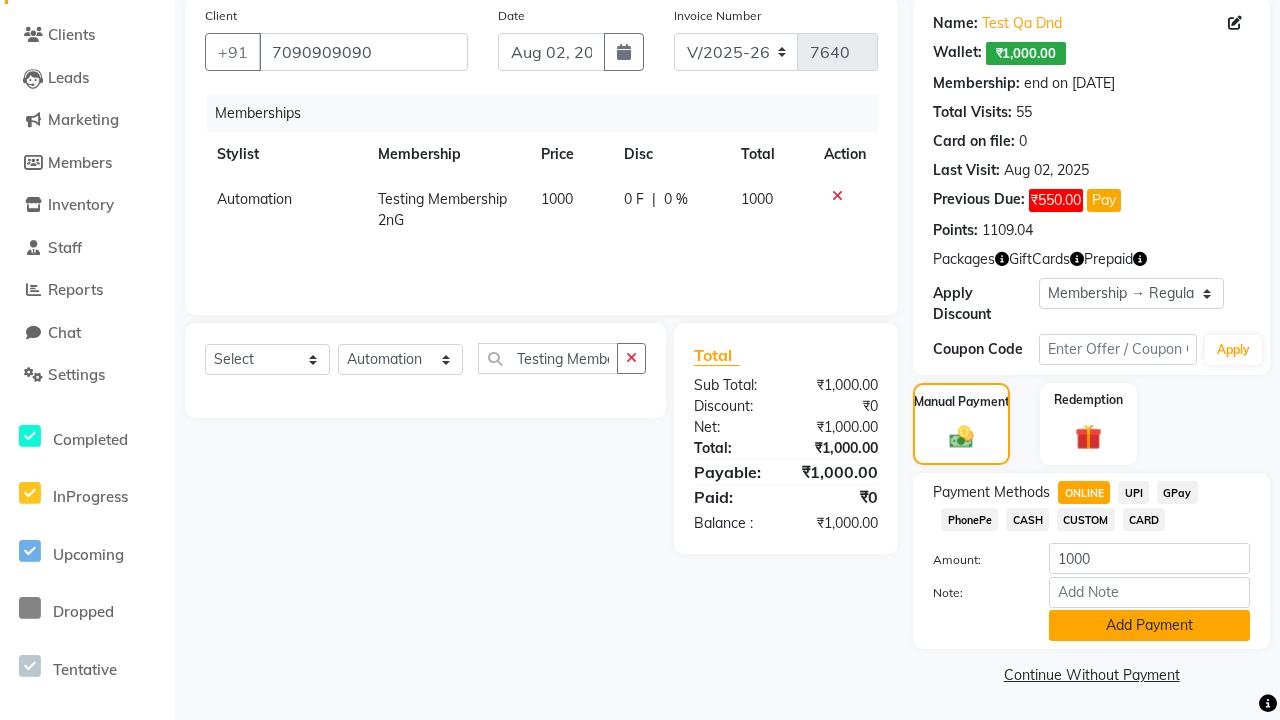 click on "Add Payment" 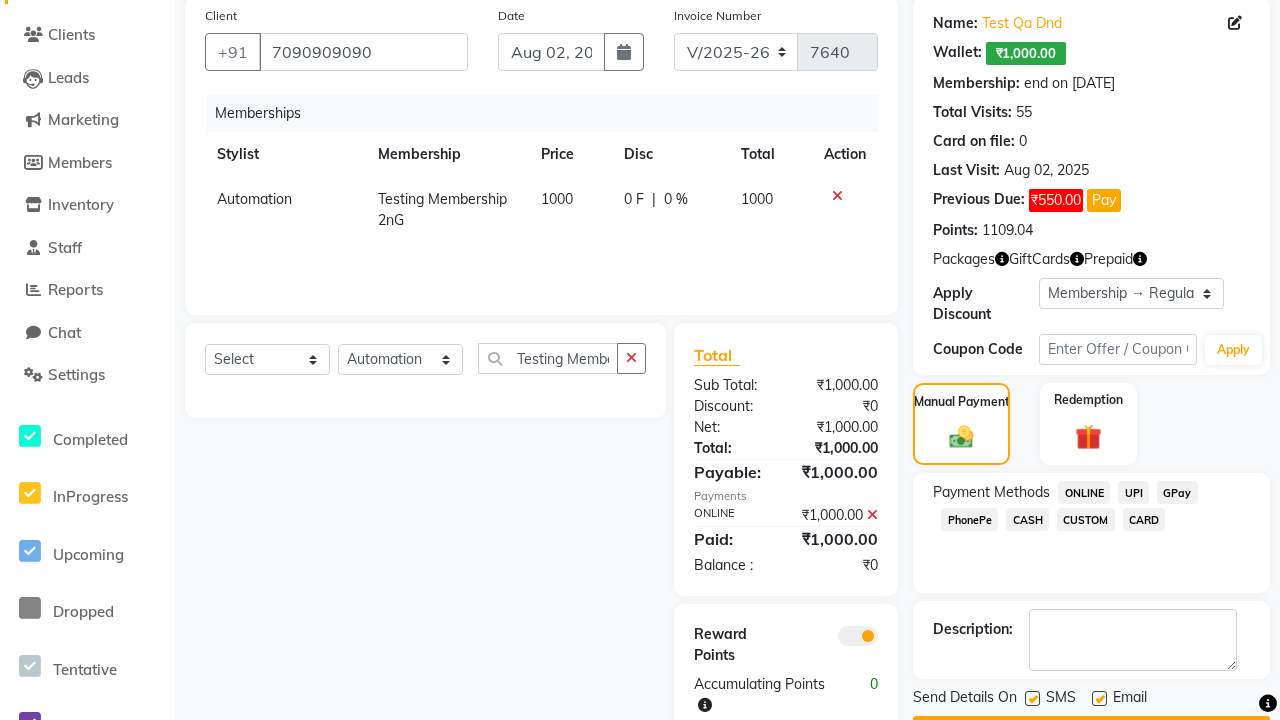 click 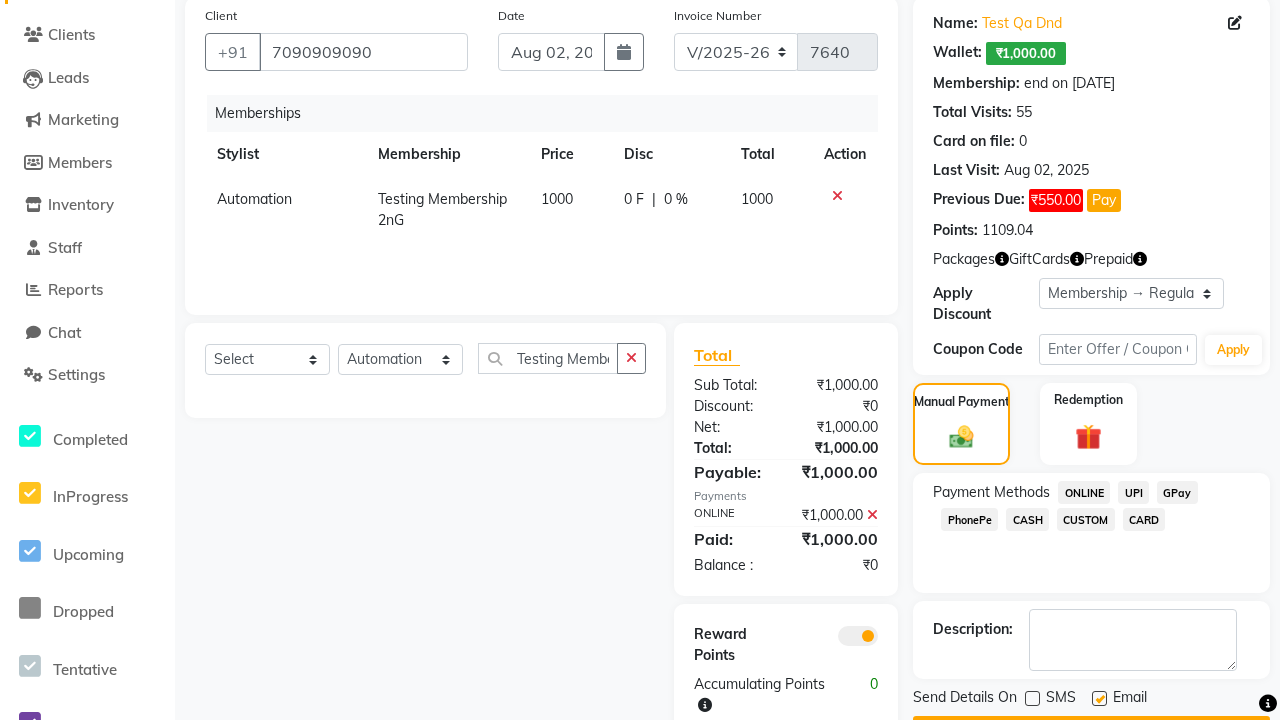 click 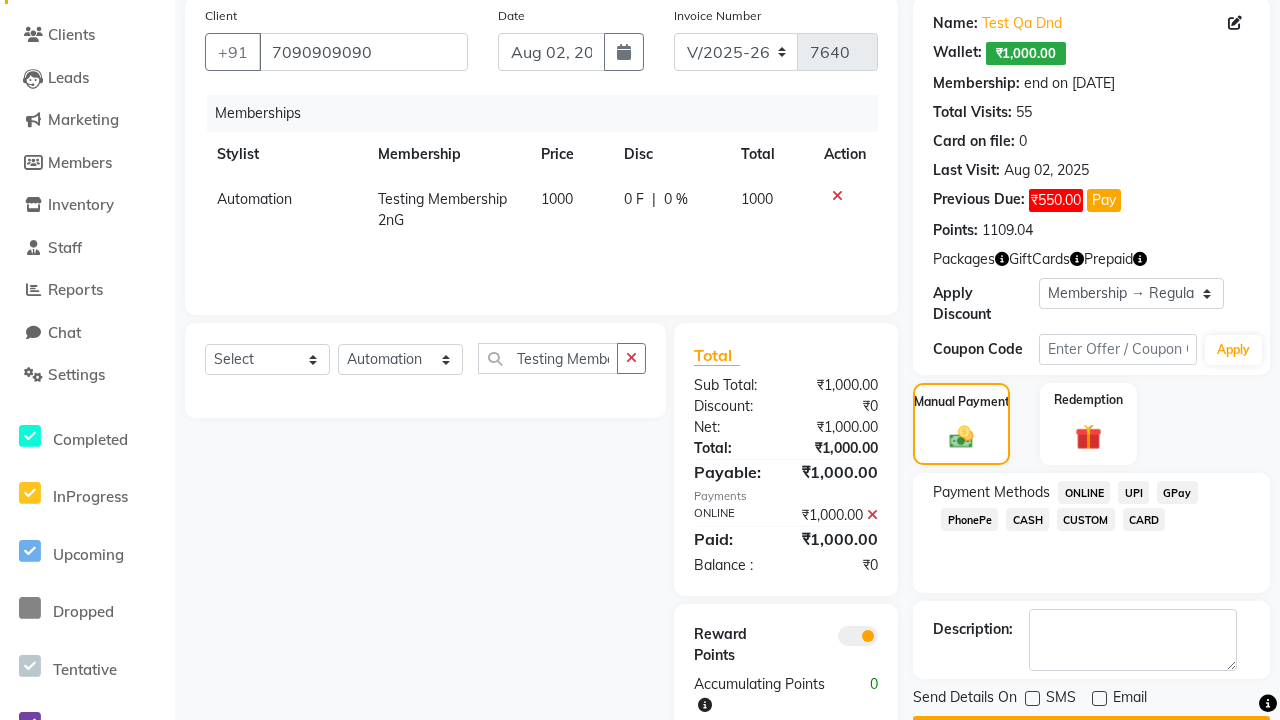 click on "Checkout" 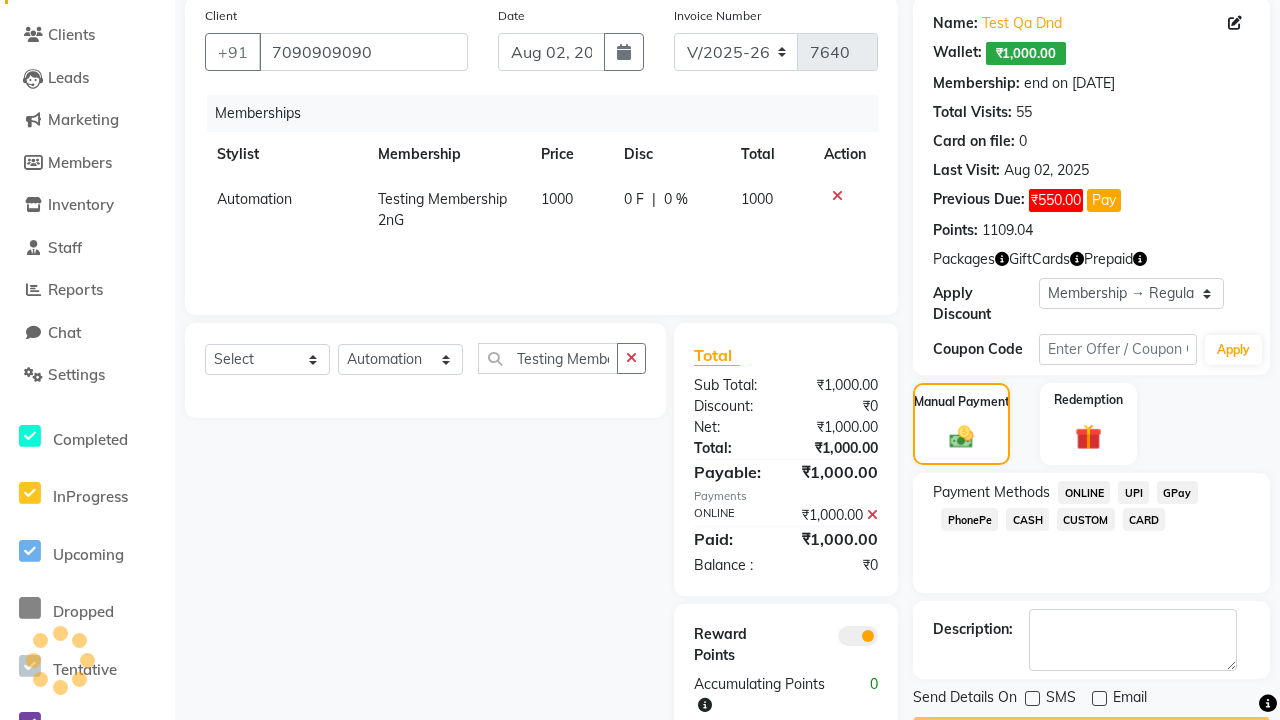 scroll, scrollTop: 180, scrollLeft: 0, axis: vertical 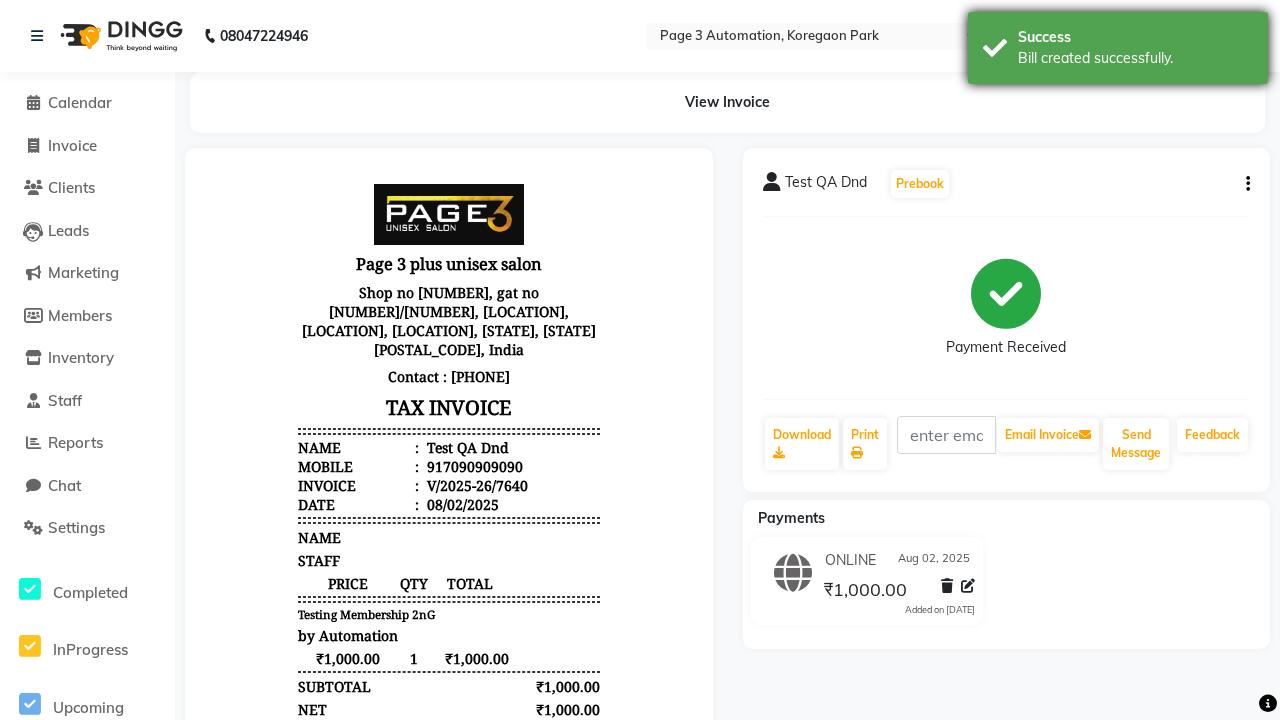 click on "Bill created successfully." at bounding box center [1135, 58] 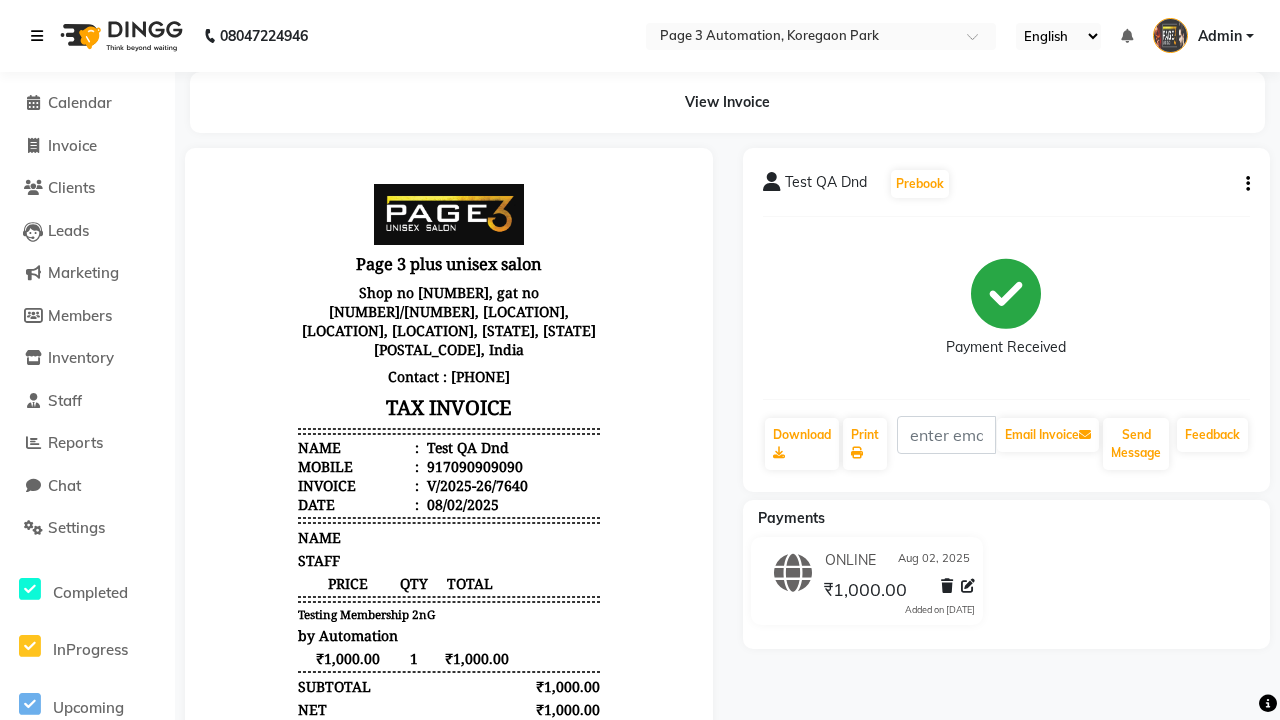 click at bounding box center (37, 36) 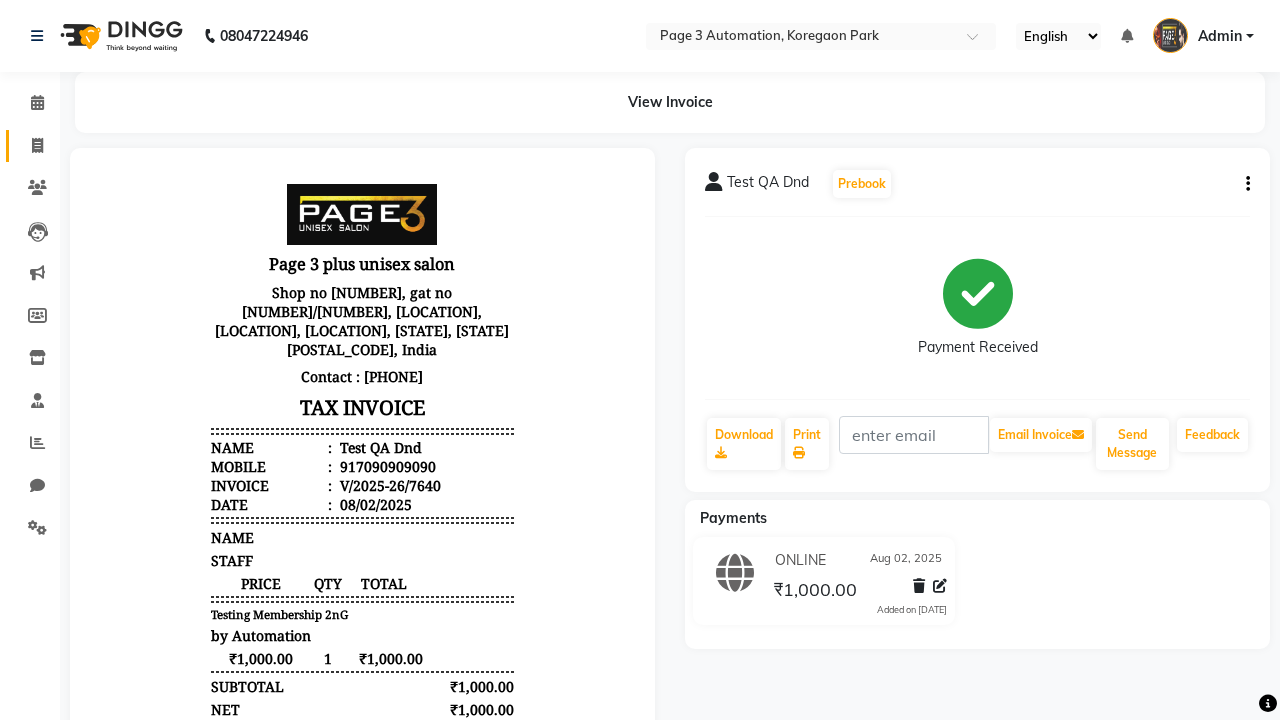 click 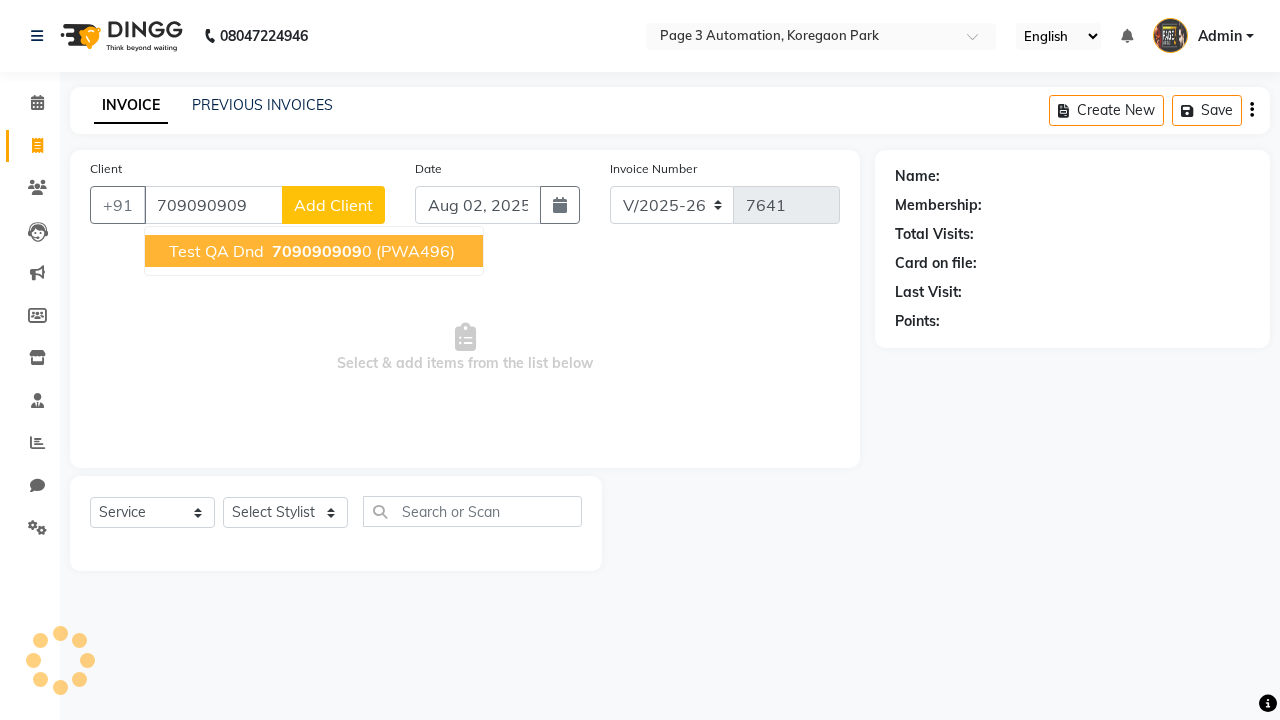 click on "709090909" at bounding box center (317, 251) 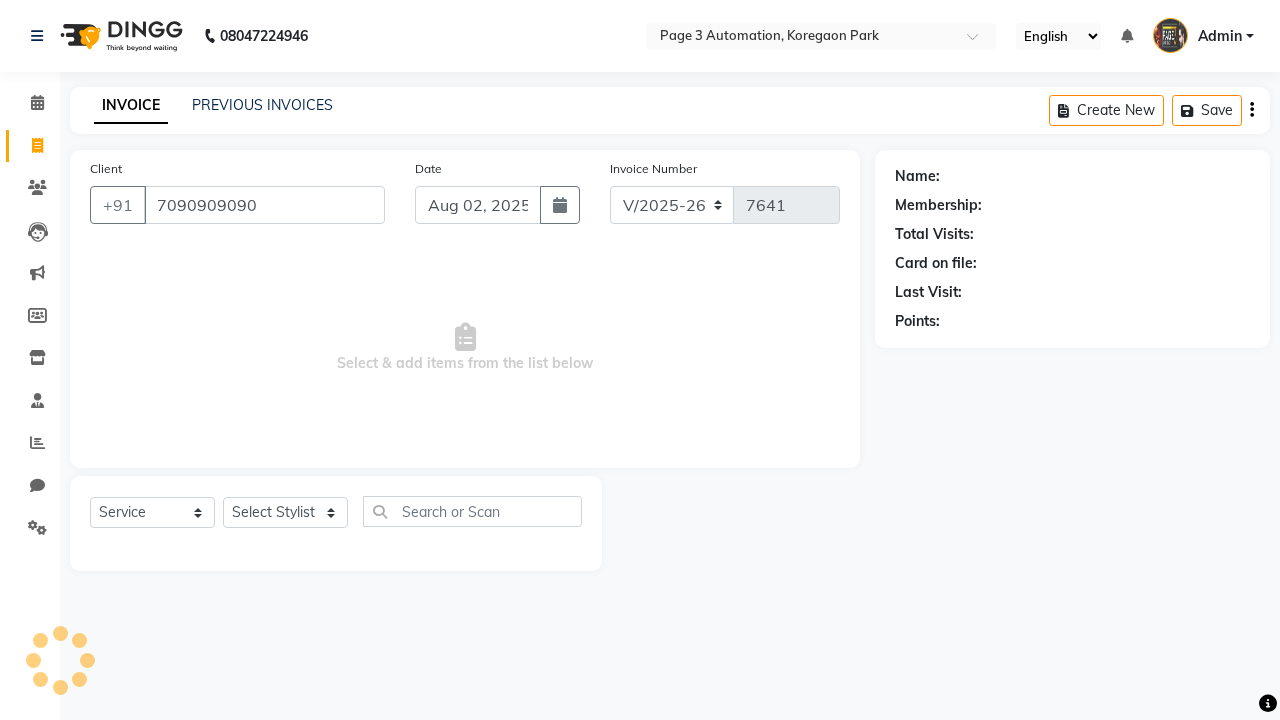 type on "7090909090" 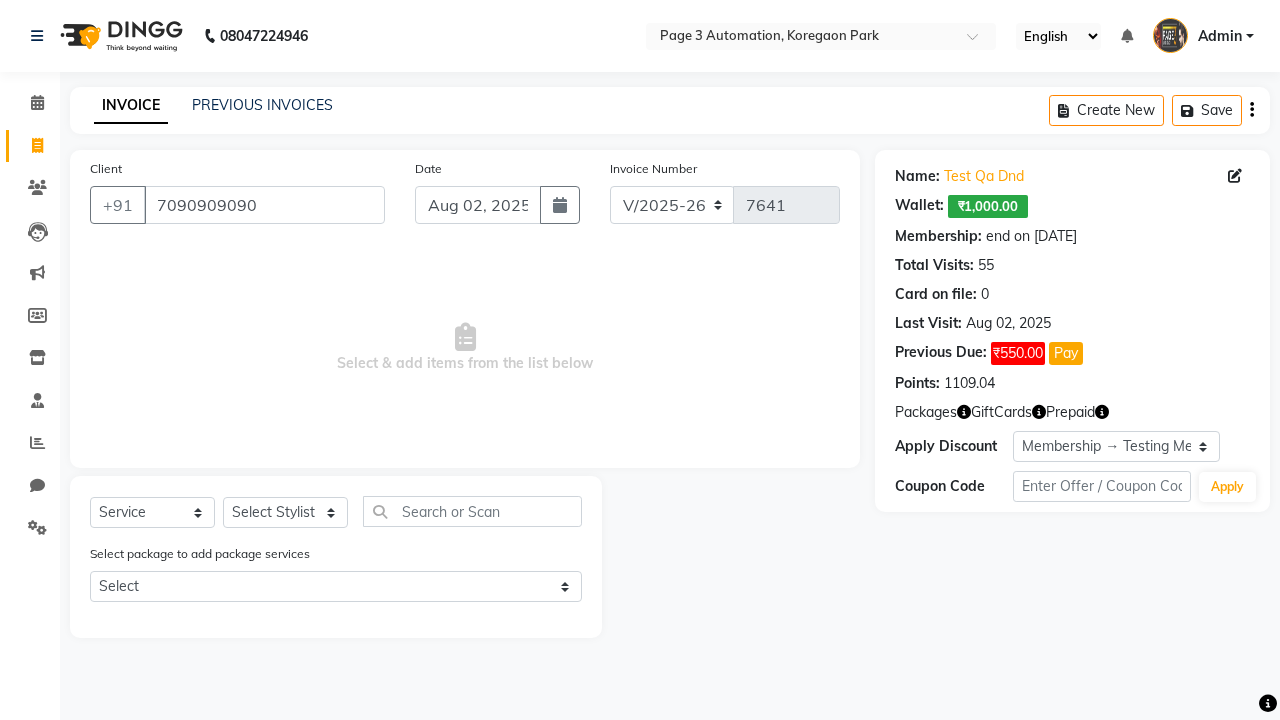 select on "71572" 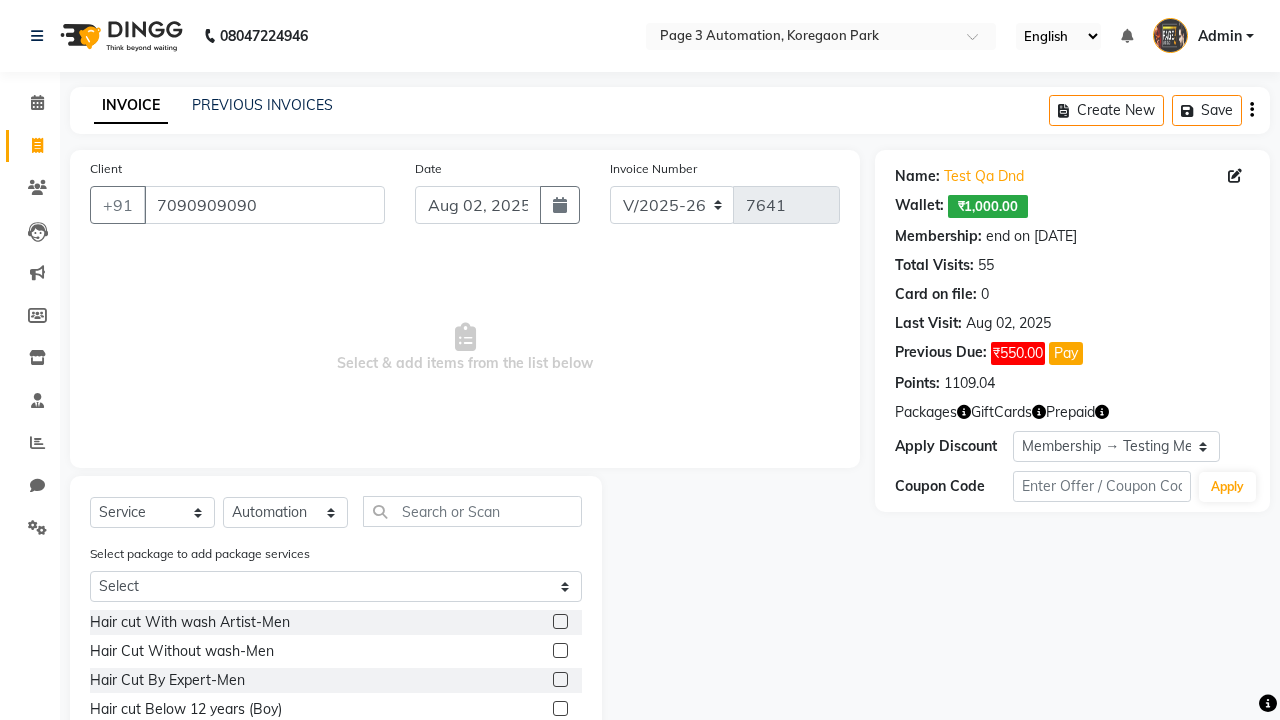 click 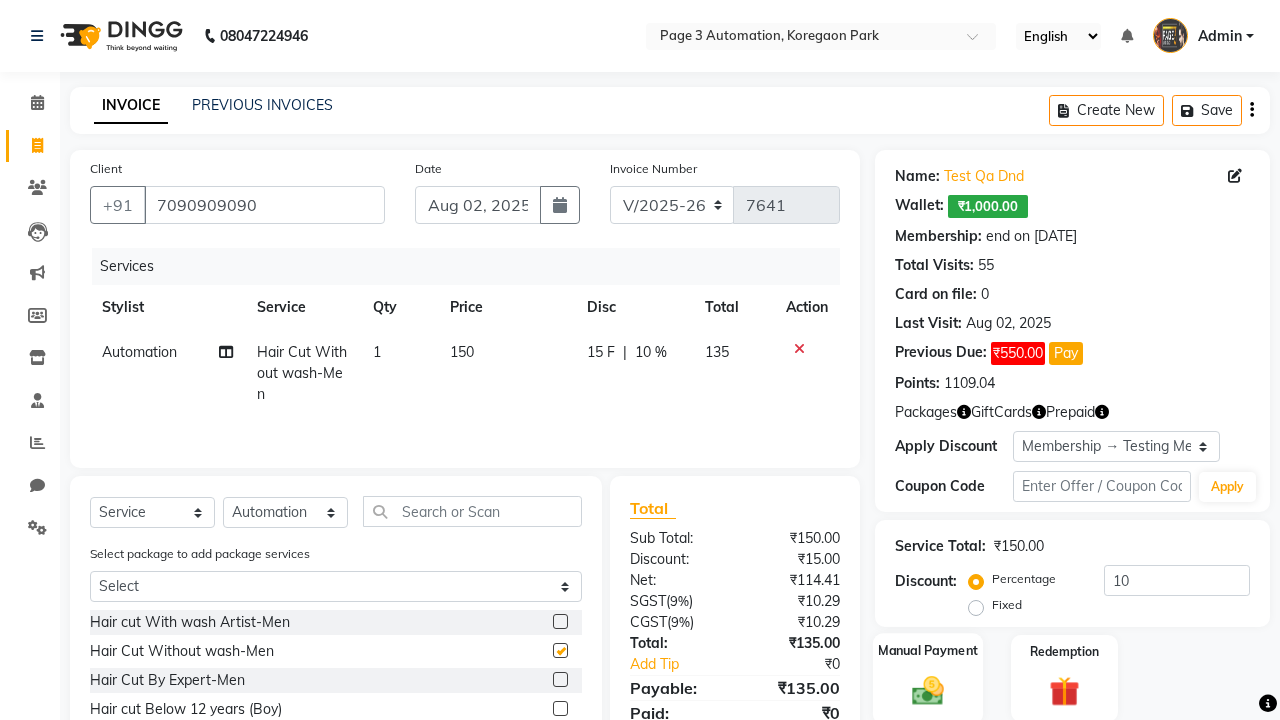 click 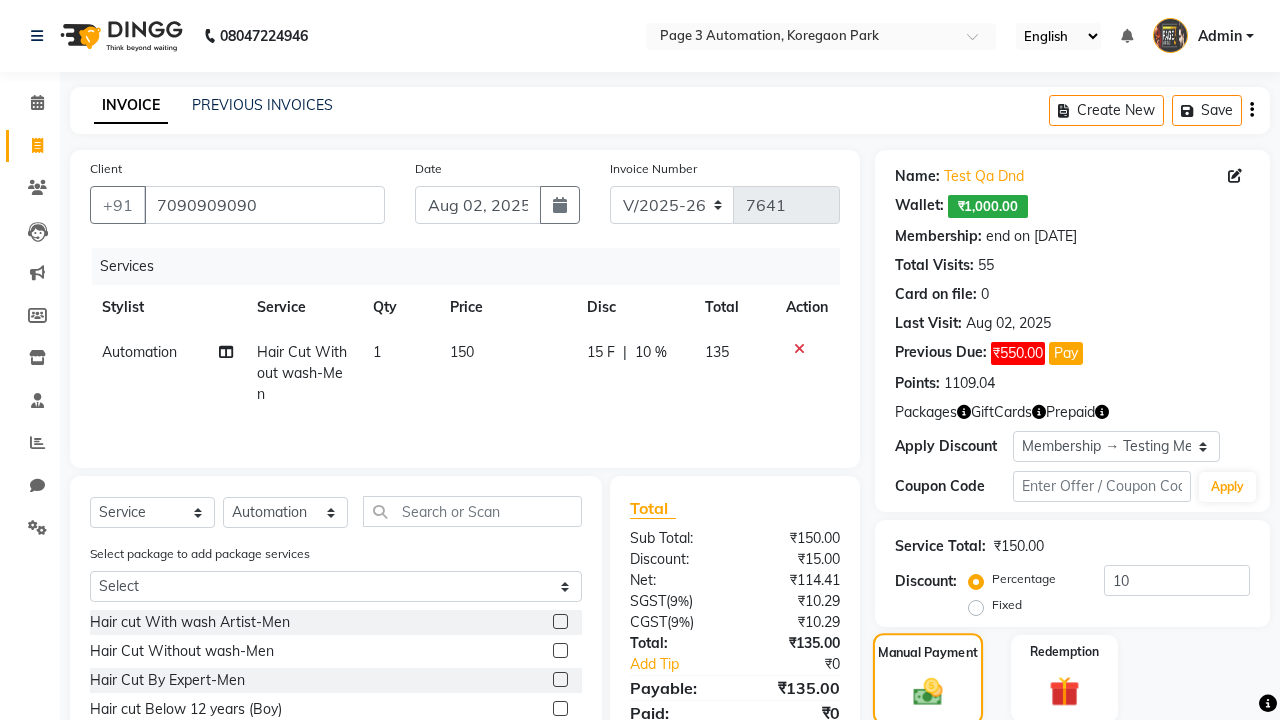 checkbox on "false" 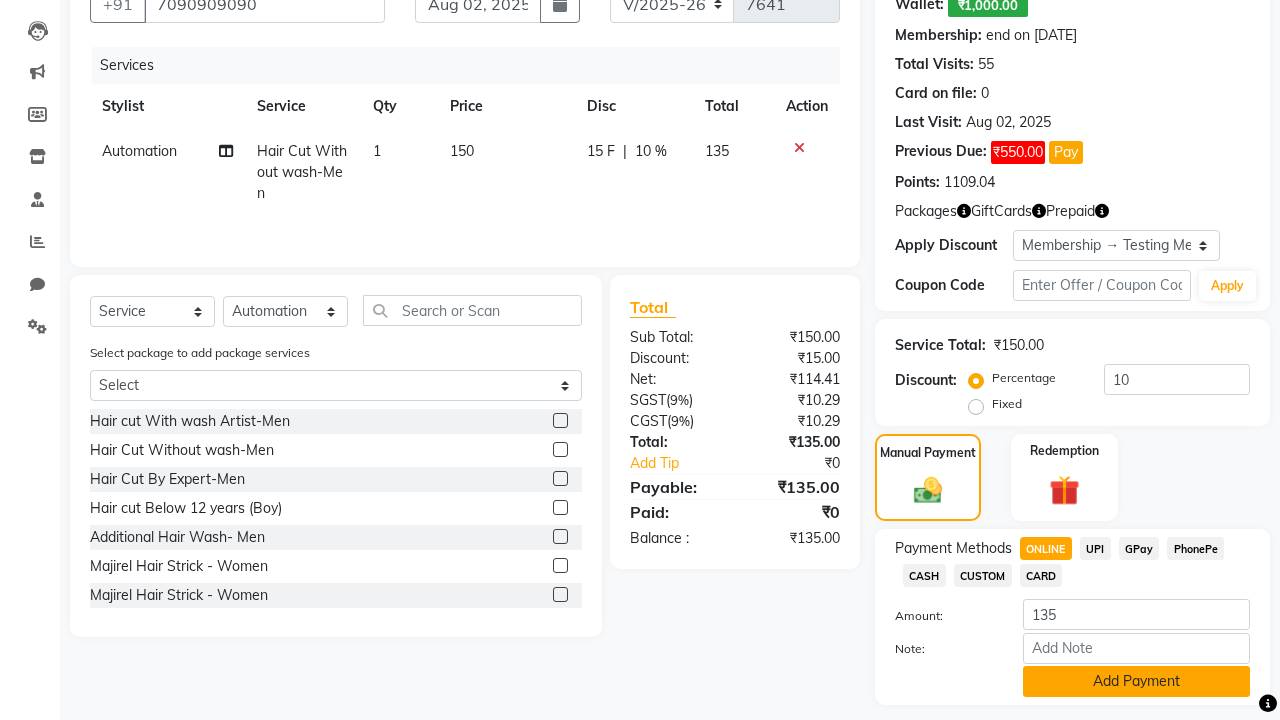 click on "Add Payment" 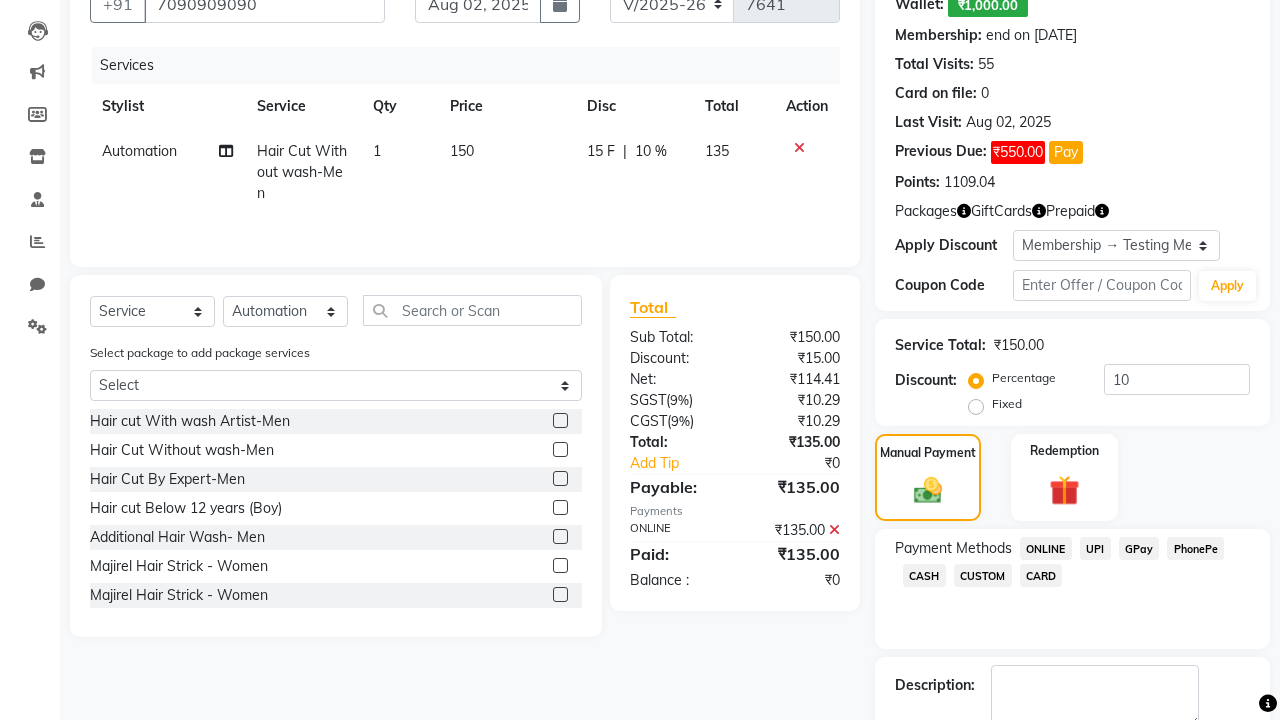 click 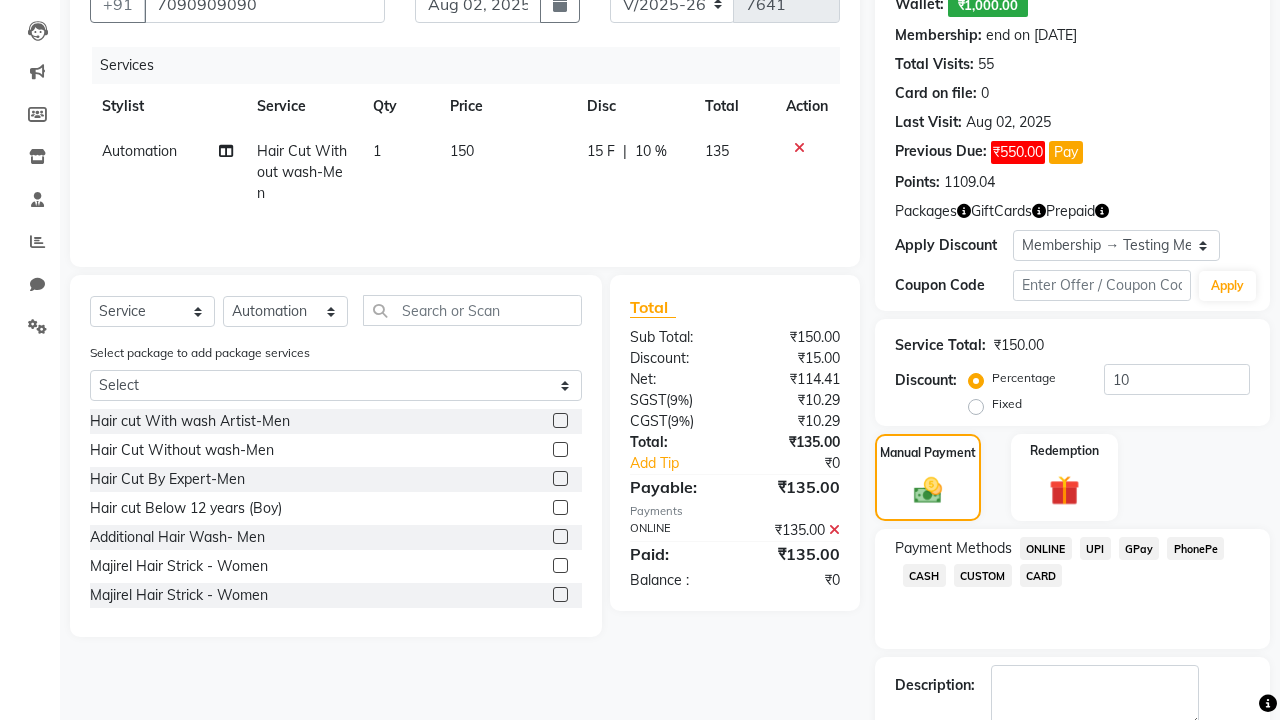 checkbox on "false" 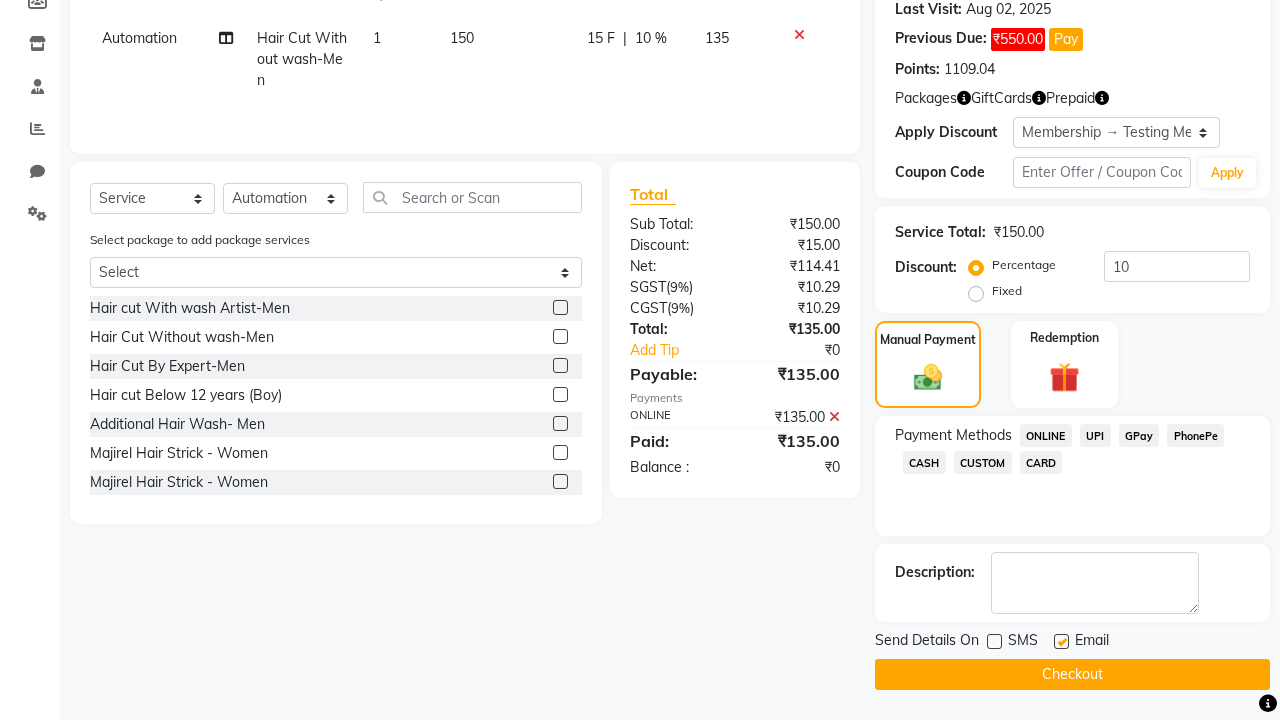 click 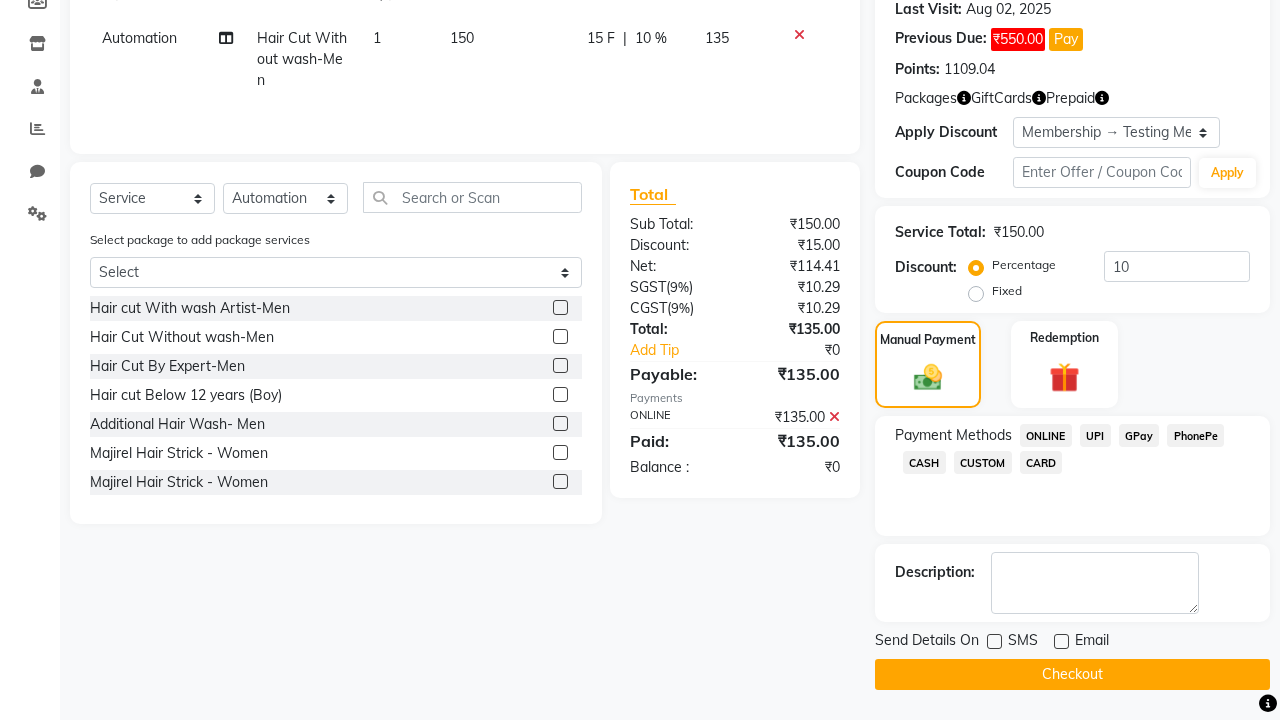 click on "Checkout" 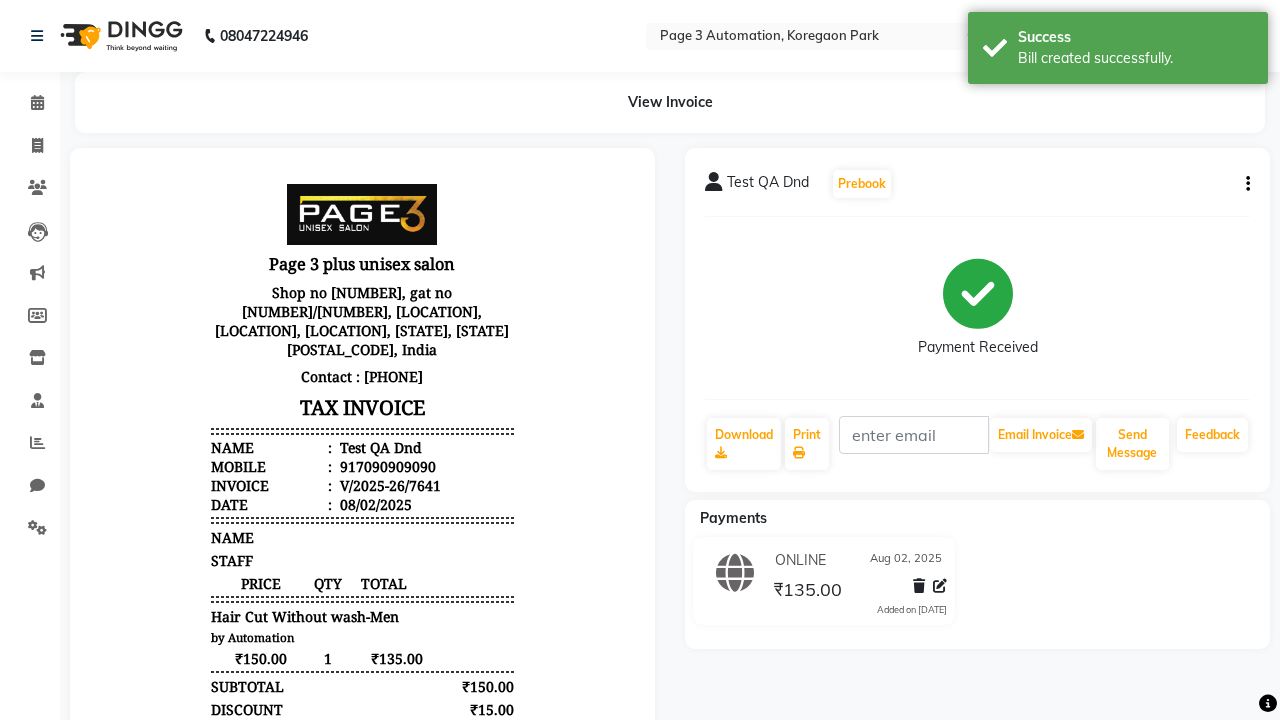 scroll, scrollTop: 0, scrollLeft: 0, axis: both 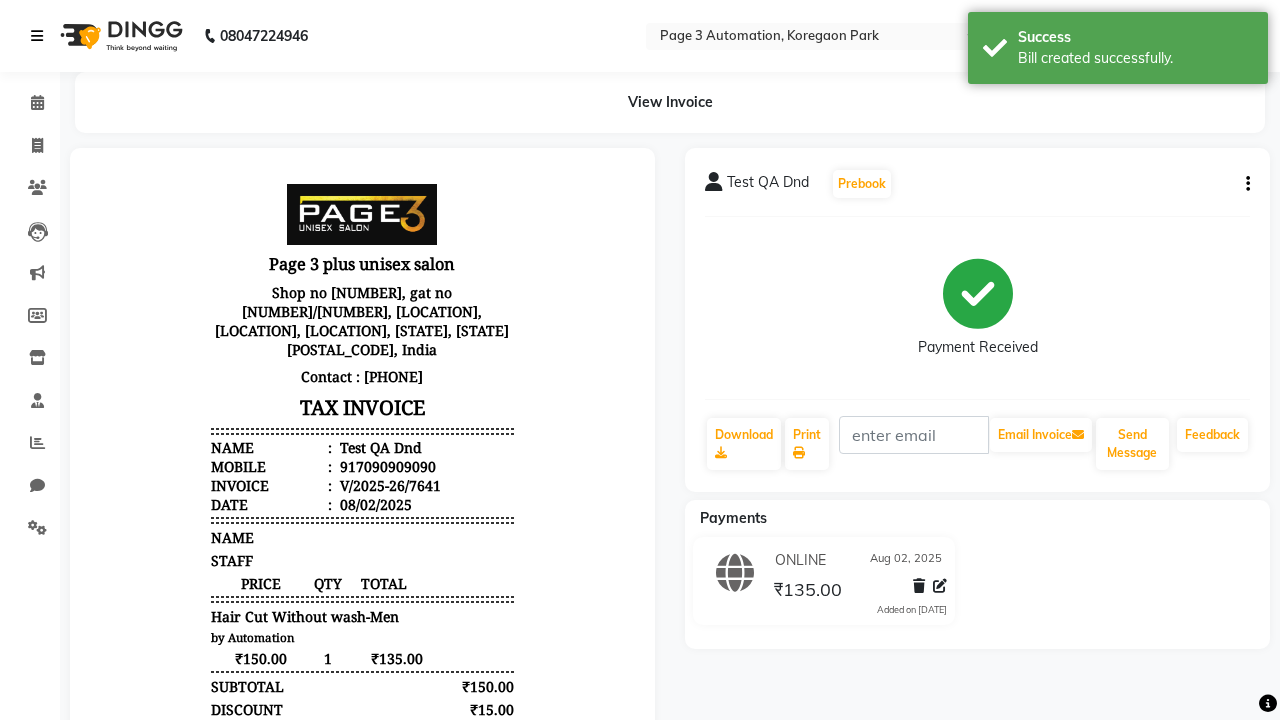 click on "Bill created successfully." at bounding box center (1135, 58) 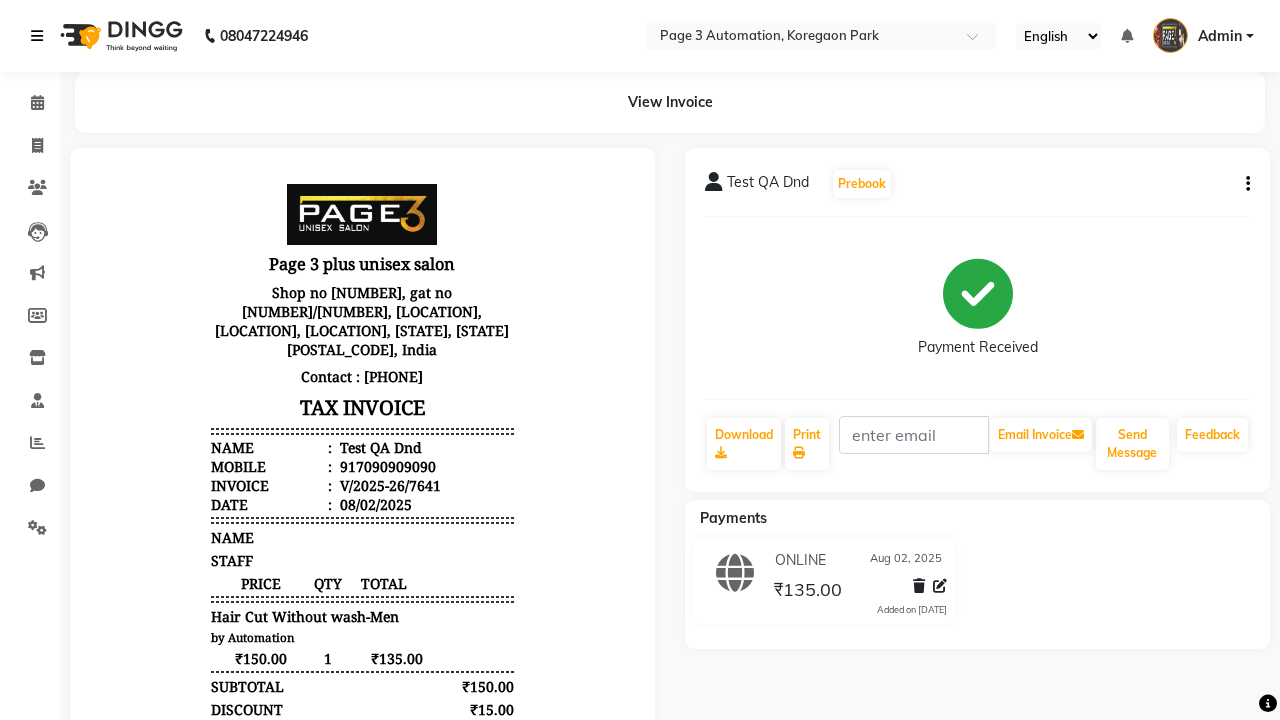 click at bounding box center (37, 36) 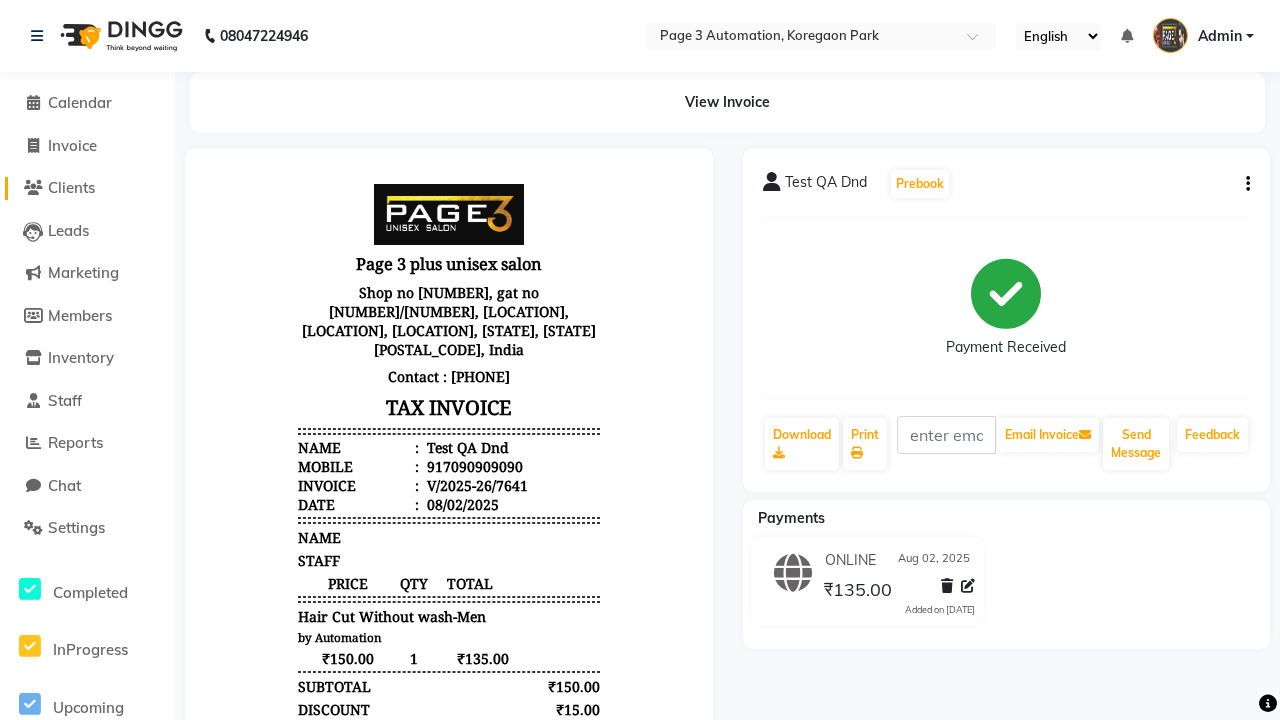 click on "Clients" 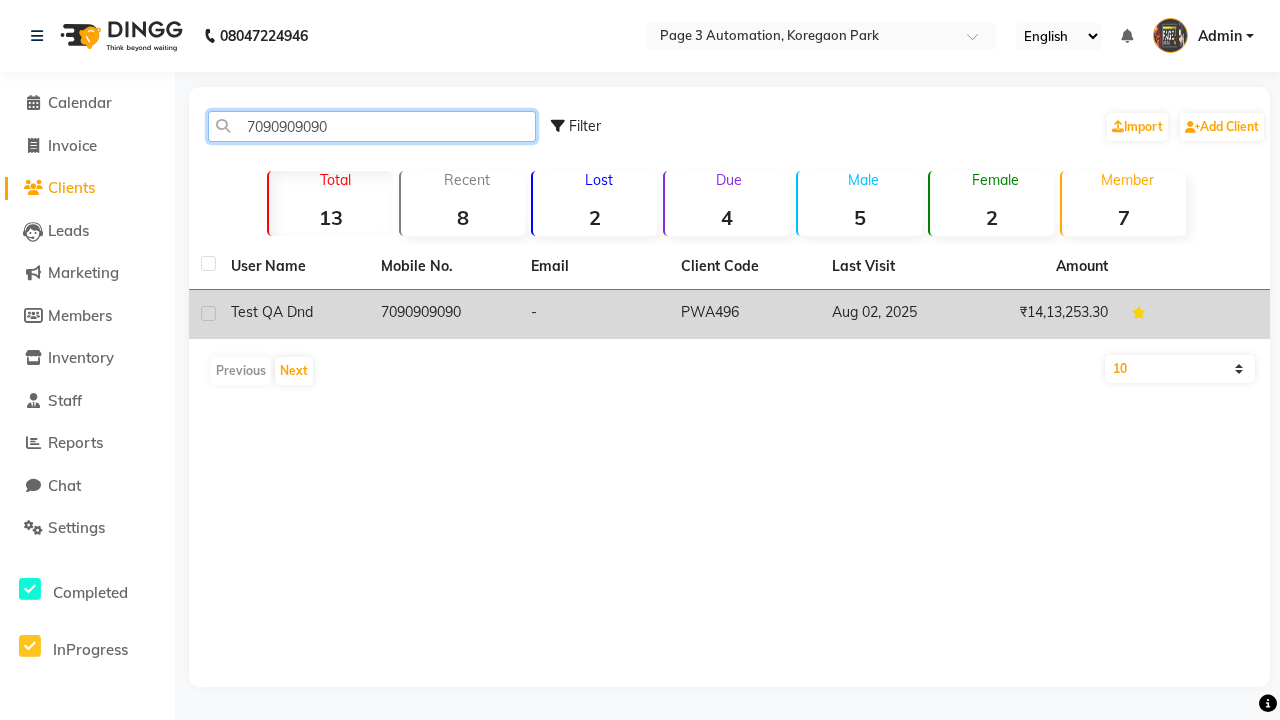 type on "7090909090" 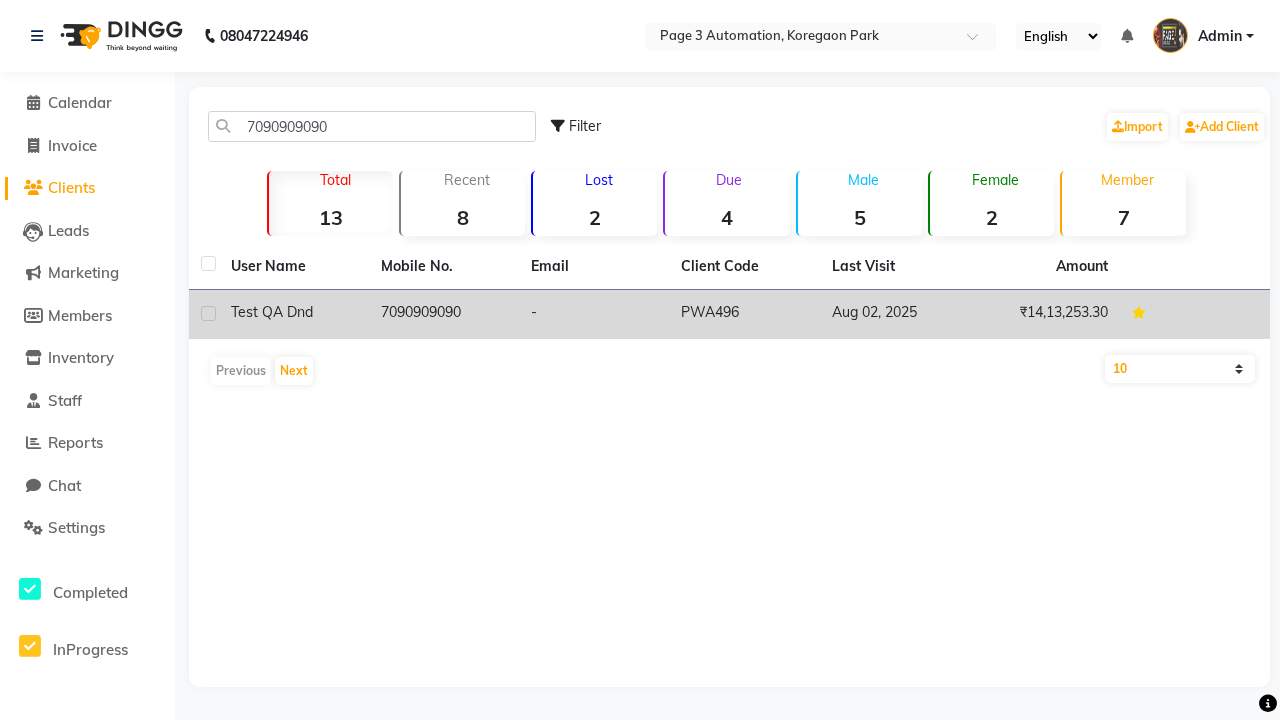 click on "7090909090" 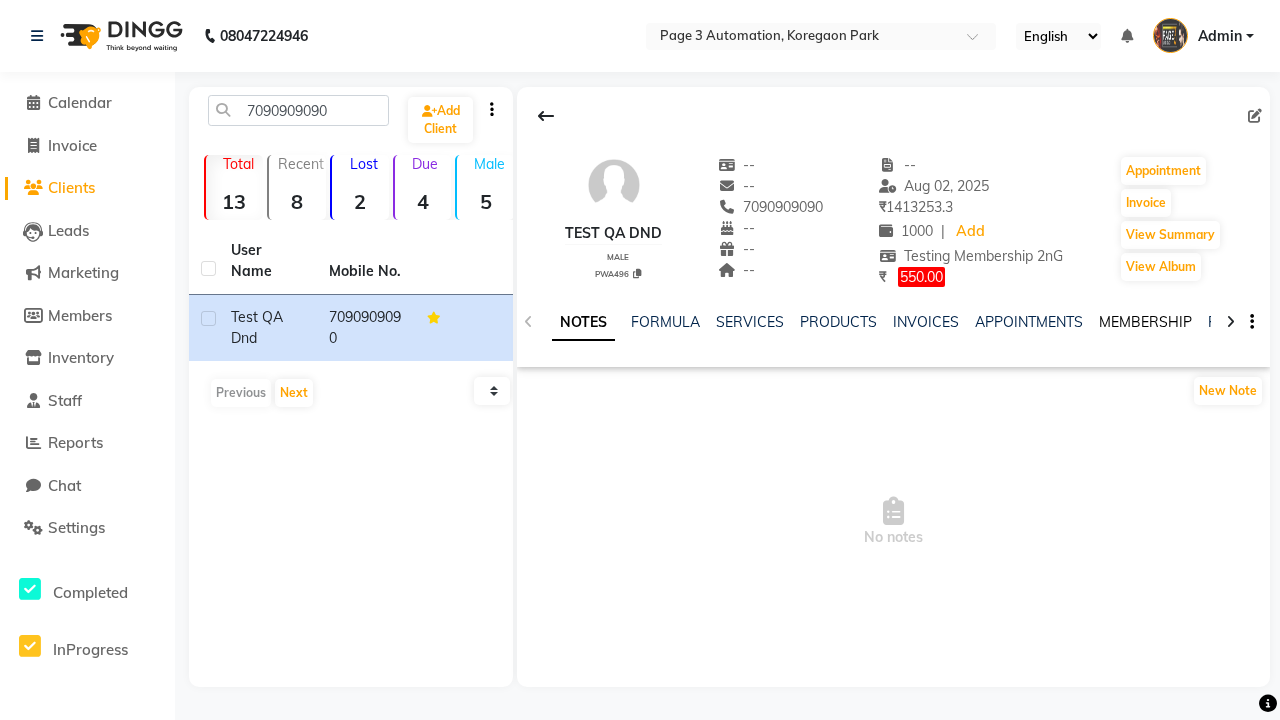 click on "MEMBERSHIP" 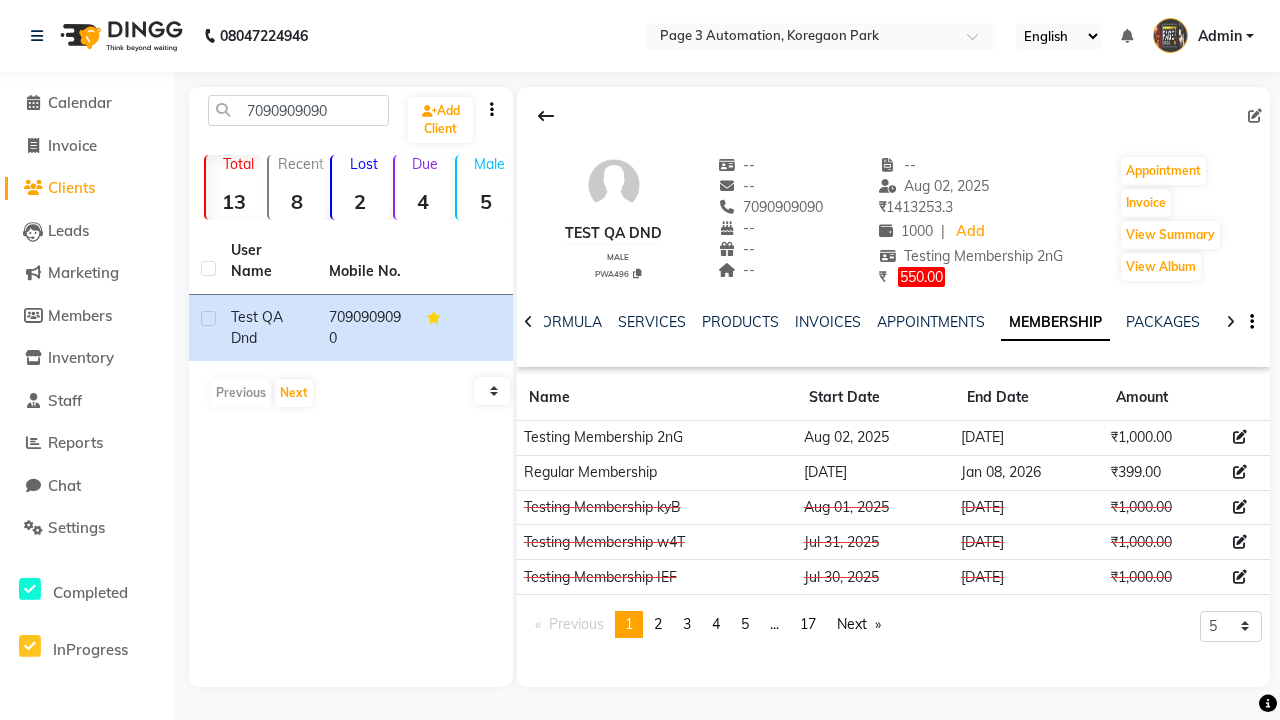 click 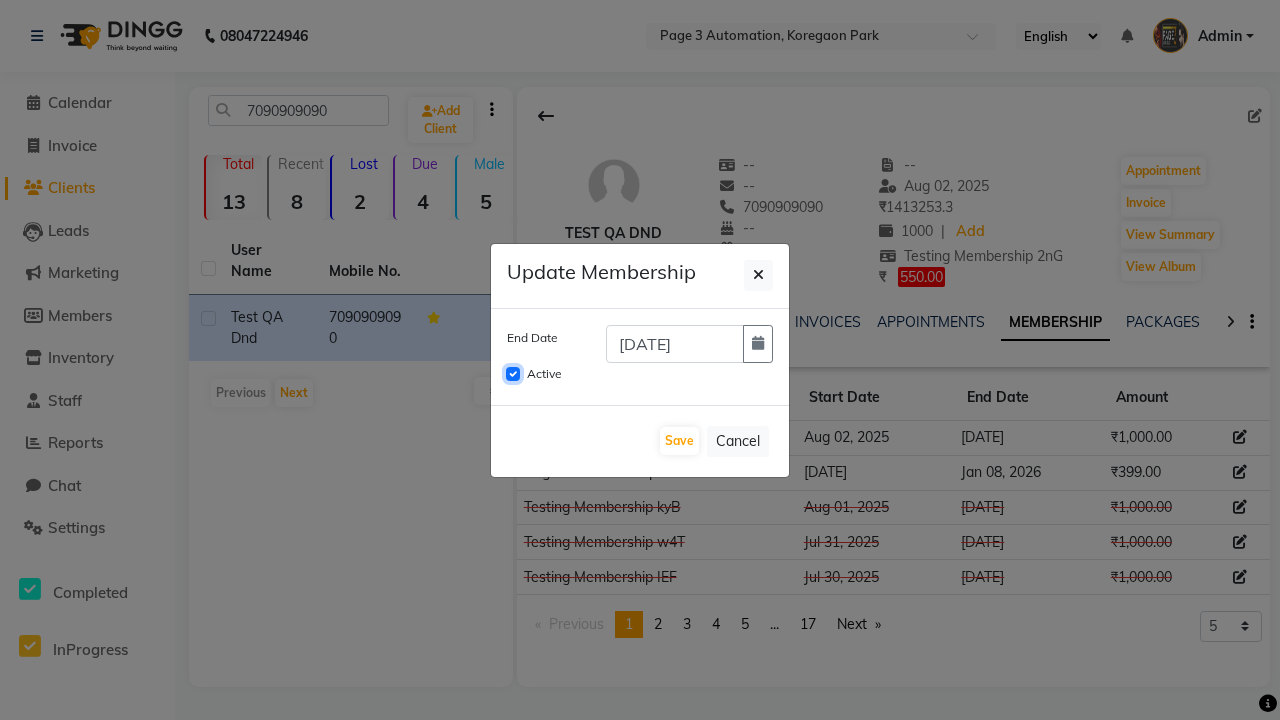 click on "Active" at bounding box center [513, 374] 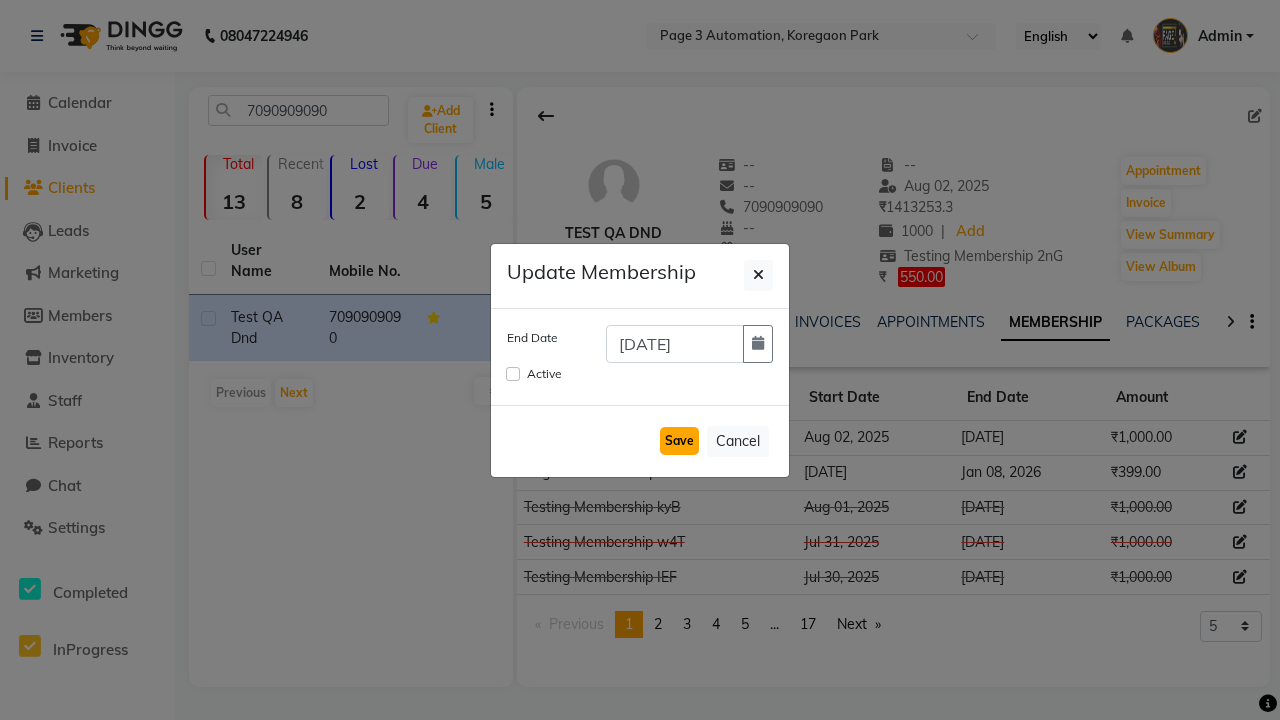 click on "Save" 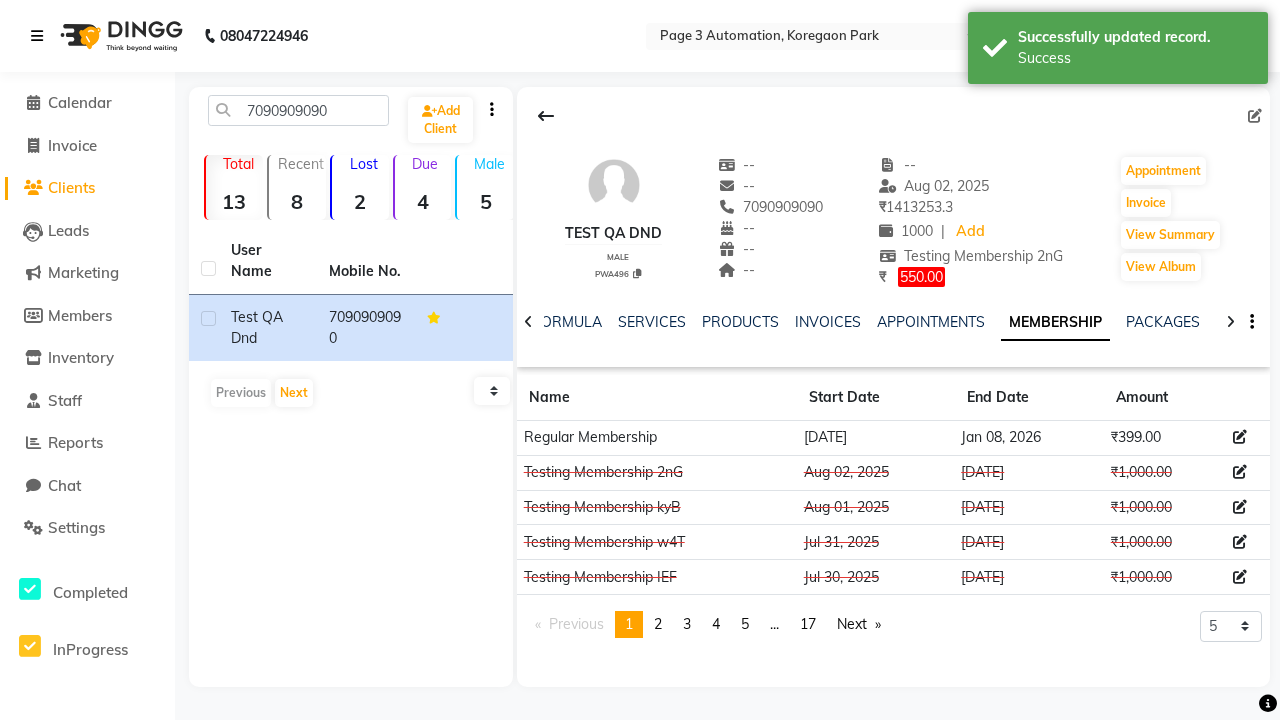 click on "Success" at bounding box center [1135, 58] 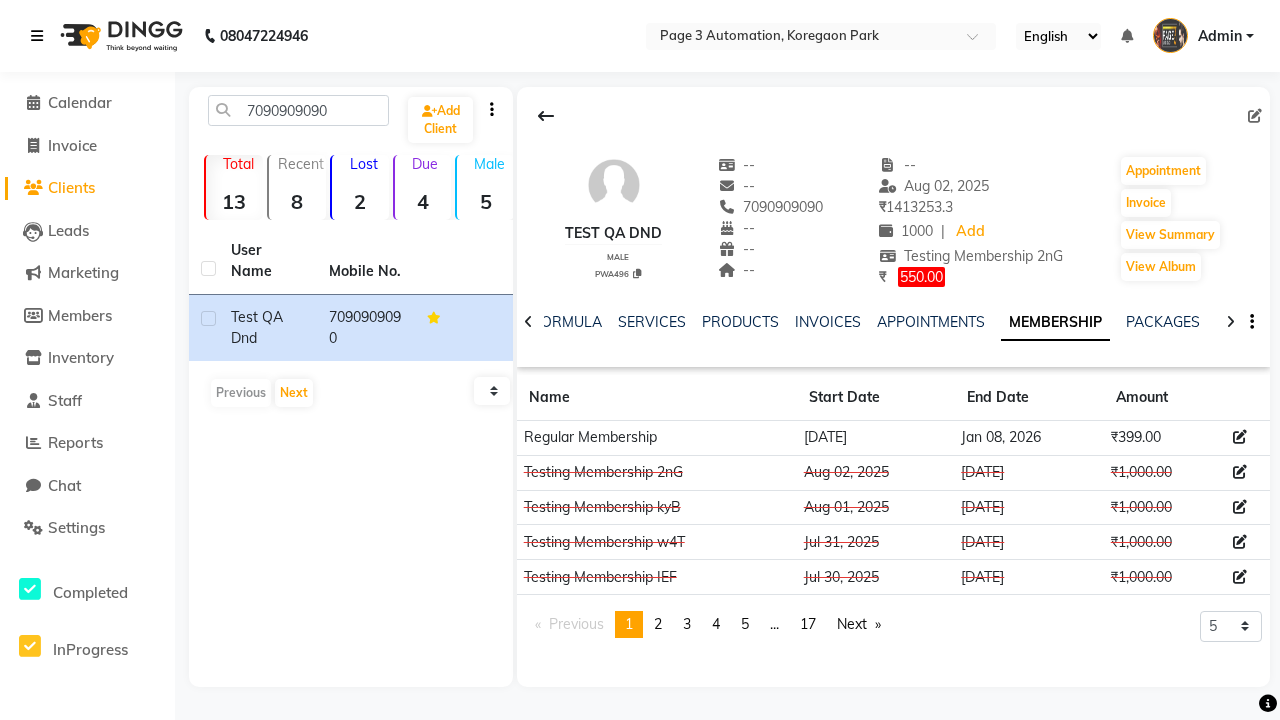 click at bounding box center (37, 36) 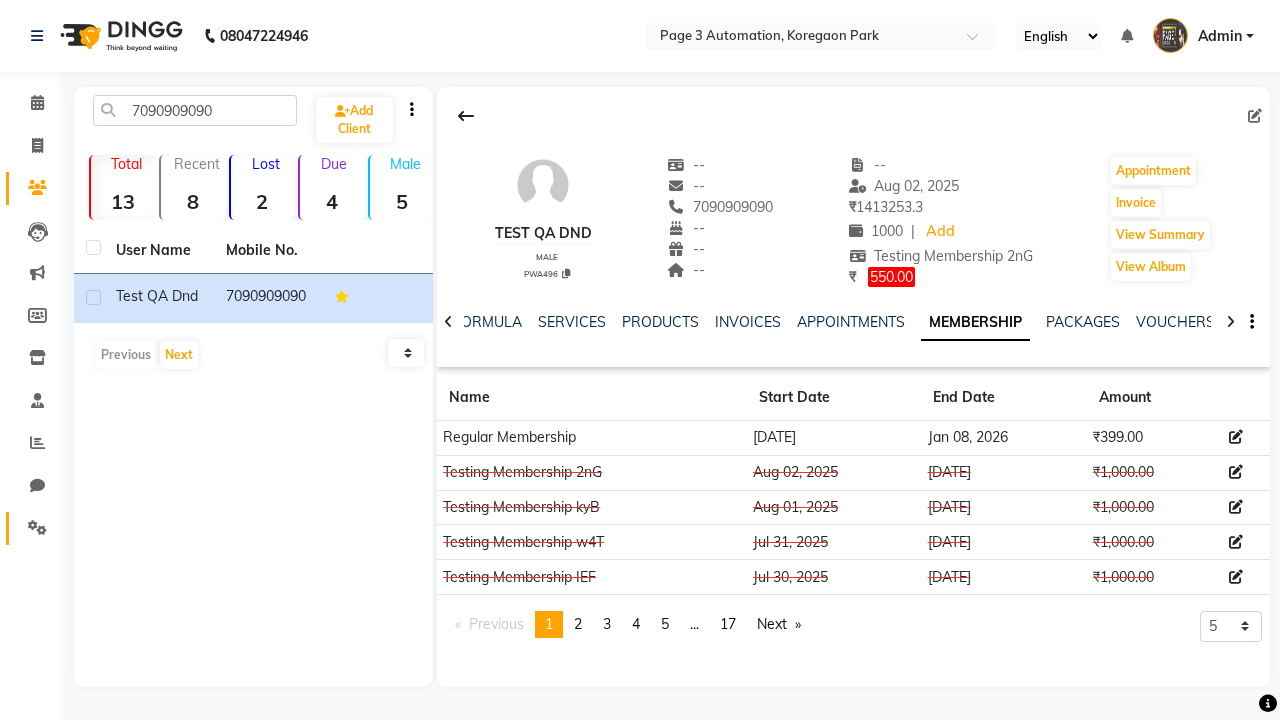 click 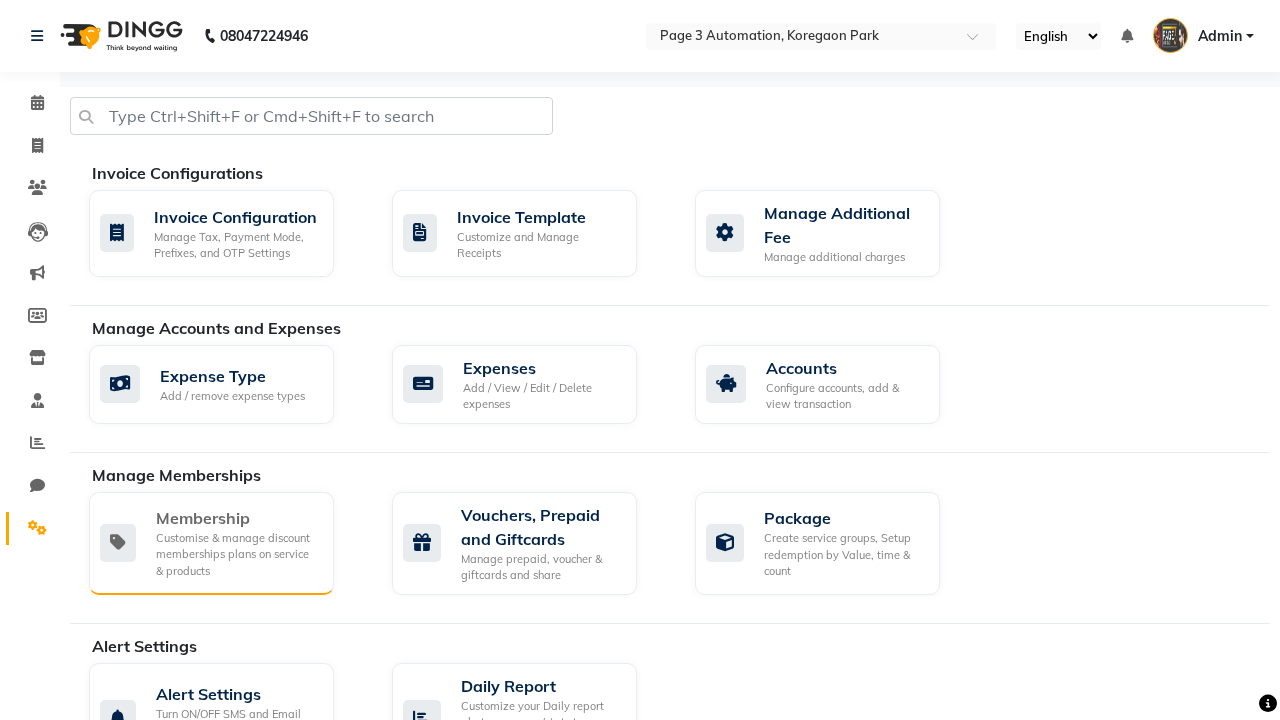 click on "Membership" 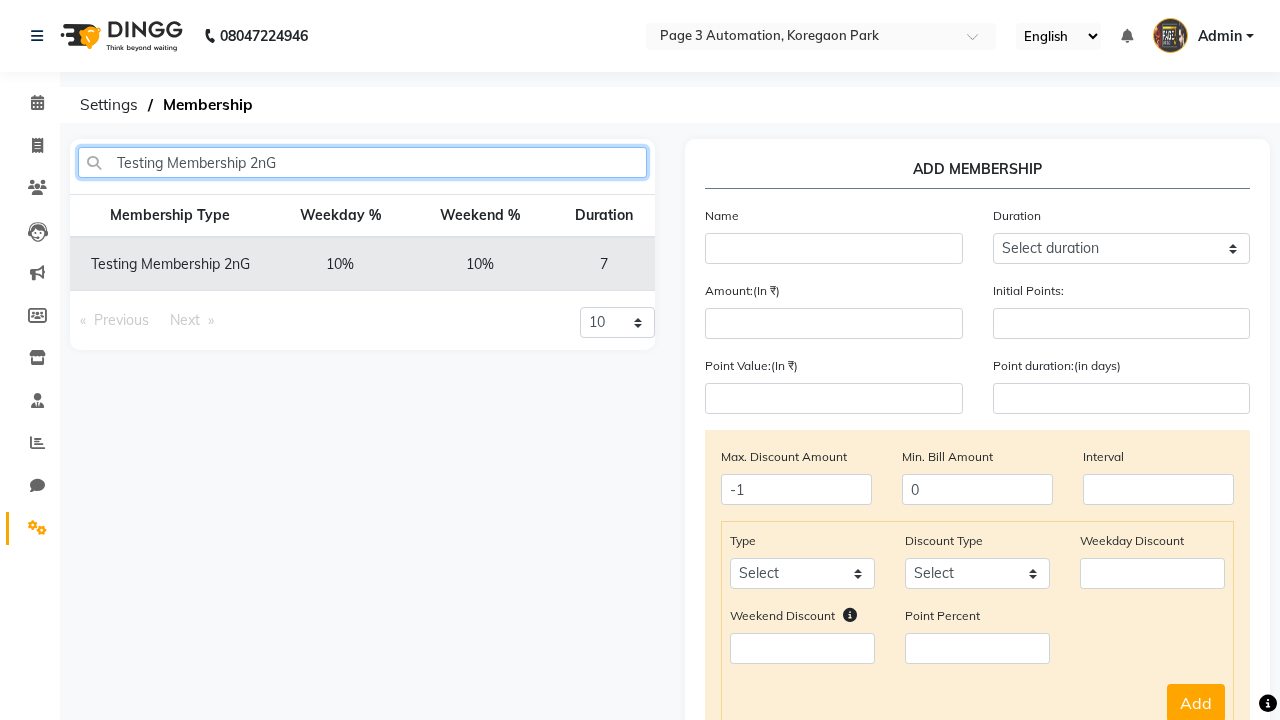 type on "Testing Membership 2nG" 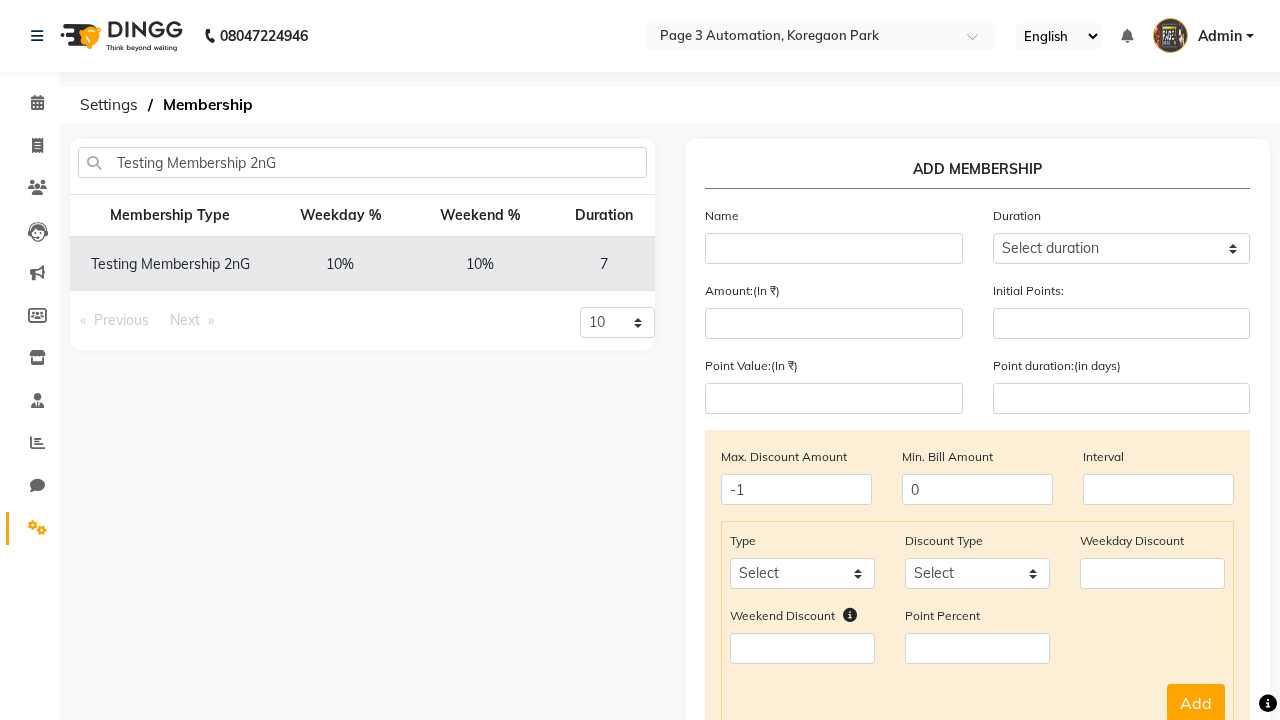 click 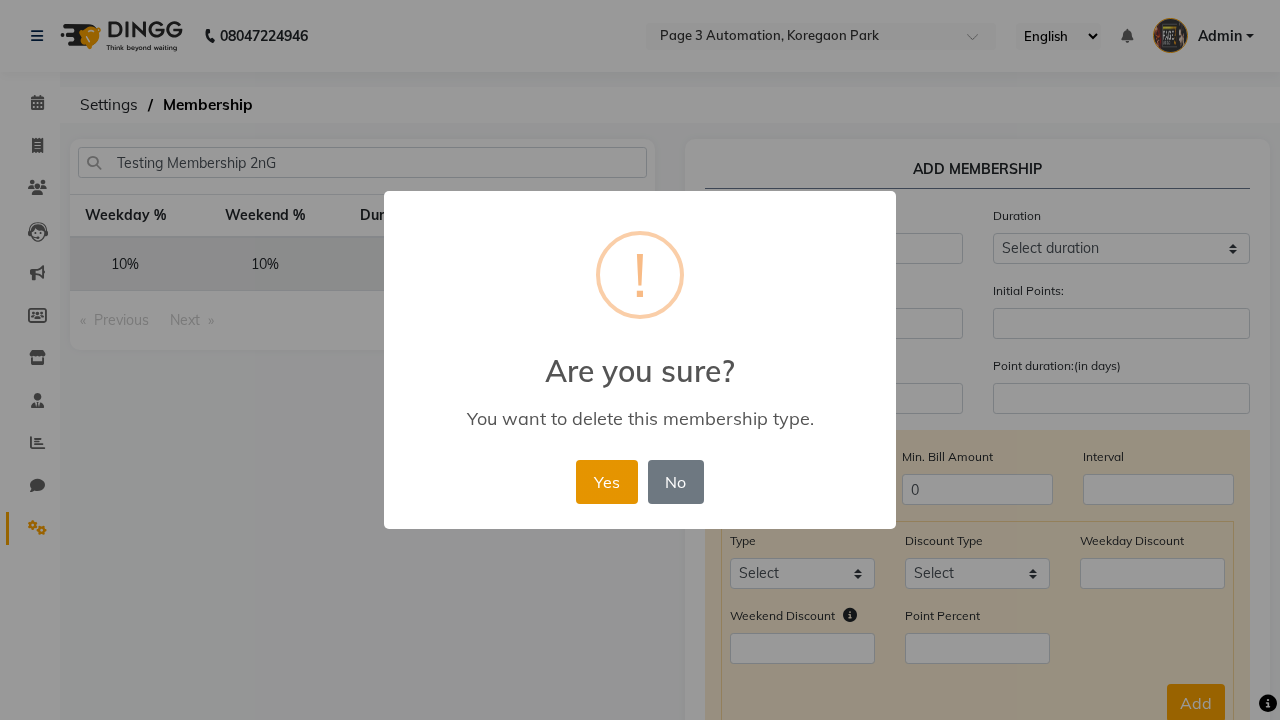 click on "Yes" at bounding box center [606, 482] 